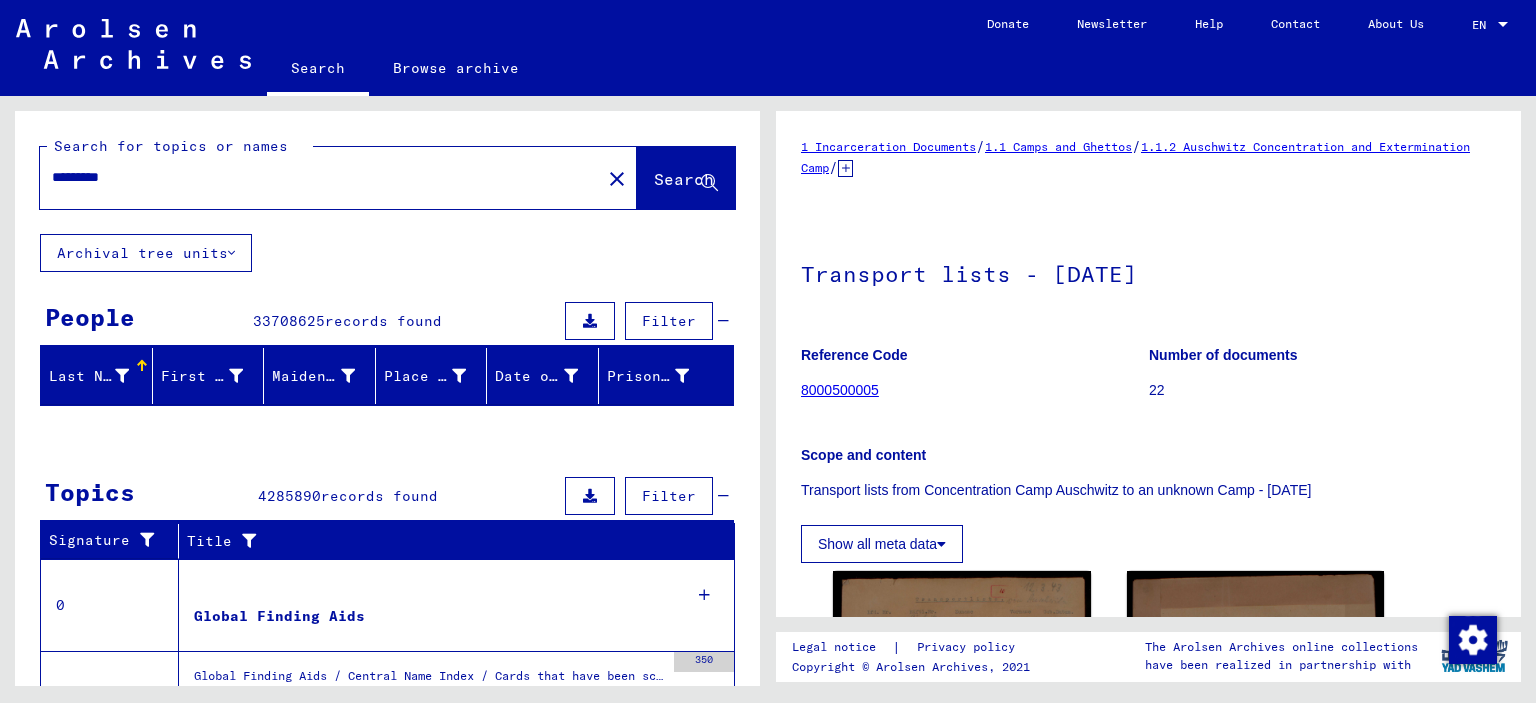 scroll, scrollTop: 0, scrollLeft: 0, axis: both 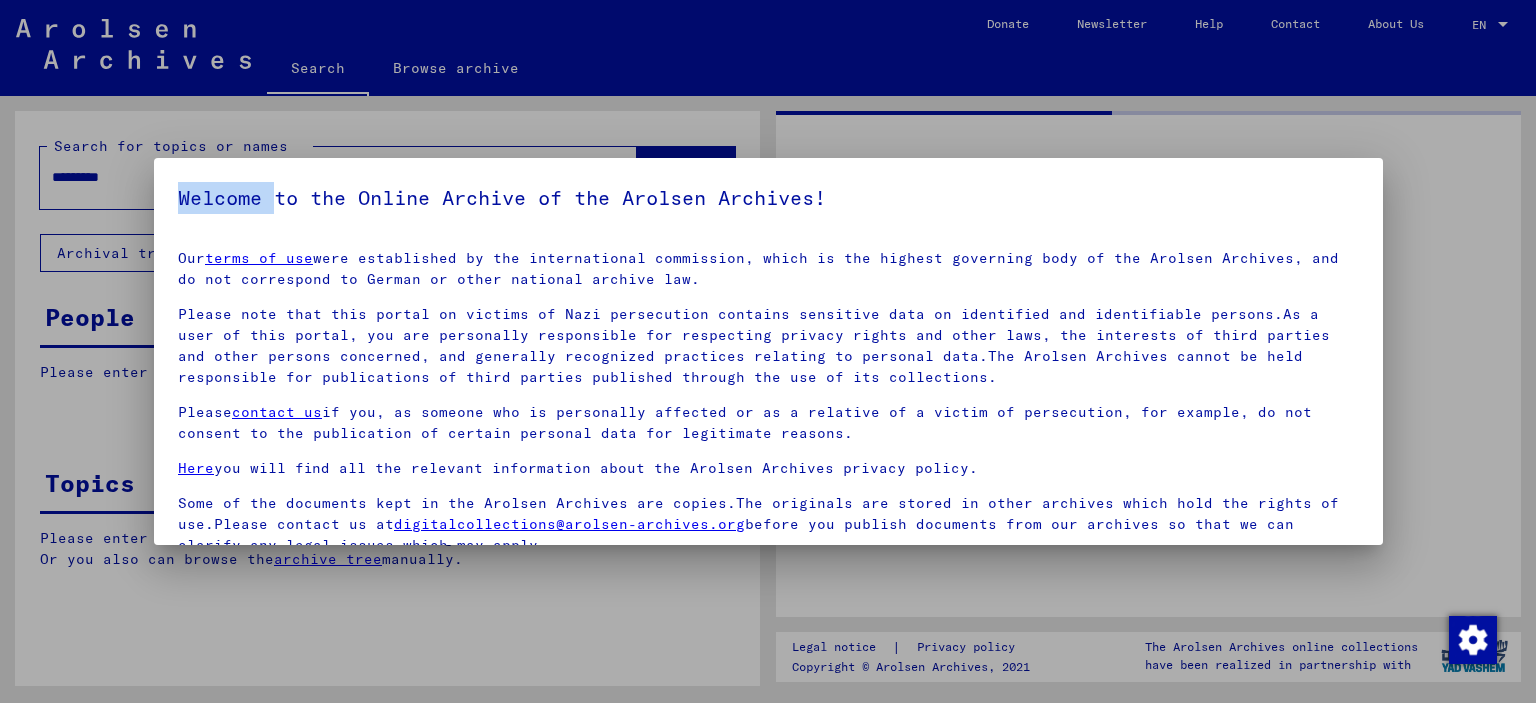 click on "Welcome to the Online Archive of the Arolsen Archives! Our  terms of use  were established by the international commission, which is the highest governing body of the Arolsen Archives, and do not correspond to German or other national archive law. Please note that this portal on victims of Nazi persecution contains sensitive data on identified and identifiable persons.As a user of this portal, you are personally responsible for respecting privacy rights and other laws, the interests of third parties and other persons concerned, and generally recognized practices relating to personal data.The Arolsen Archives cannot be held responsible for publications of third parties published through the use of its collections. Please  contact us  if you, as someone who is personally affected or as a relative of a victim of persecution, for example, do not consent to the publication of certain personal data for legitimate reasons. Here  you will find all the relevant information about the Arolsen Archives privacy policy." at bounding box center [768, 351] 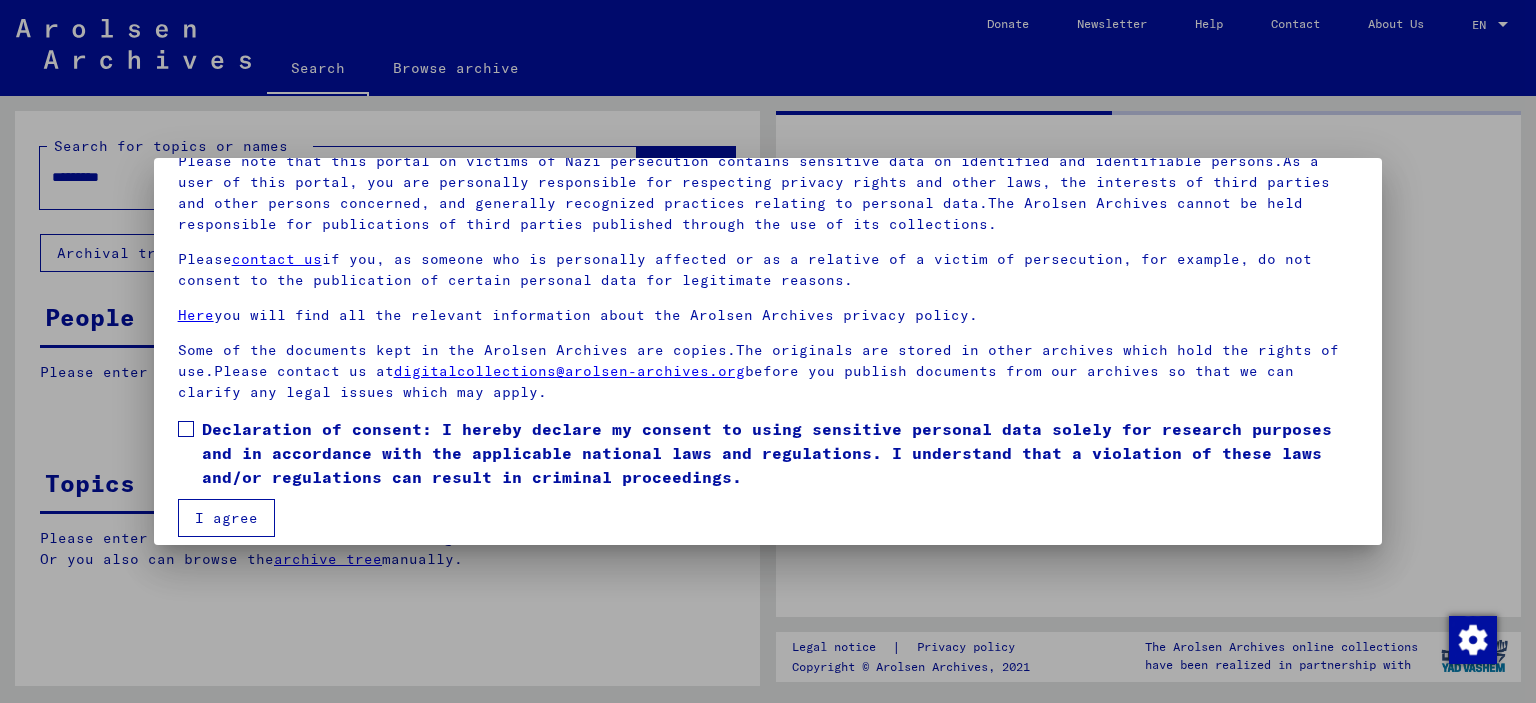scroll, scrollTop: 169, scrollLeft: 0, axis: vertical 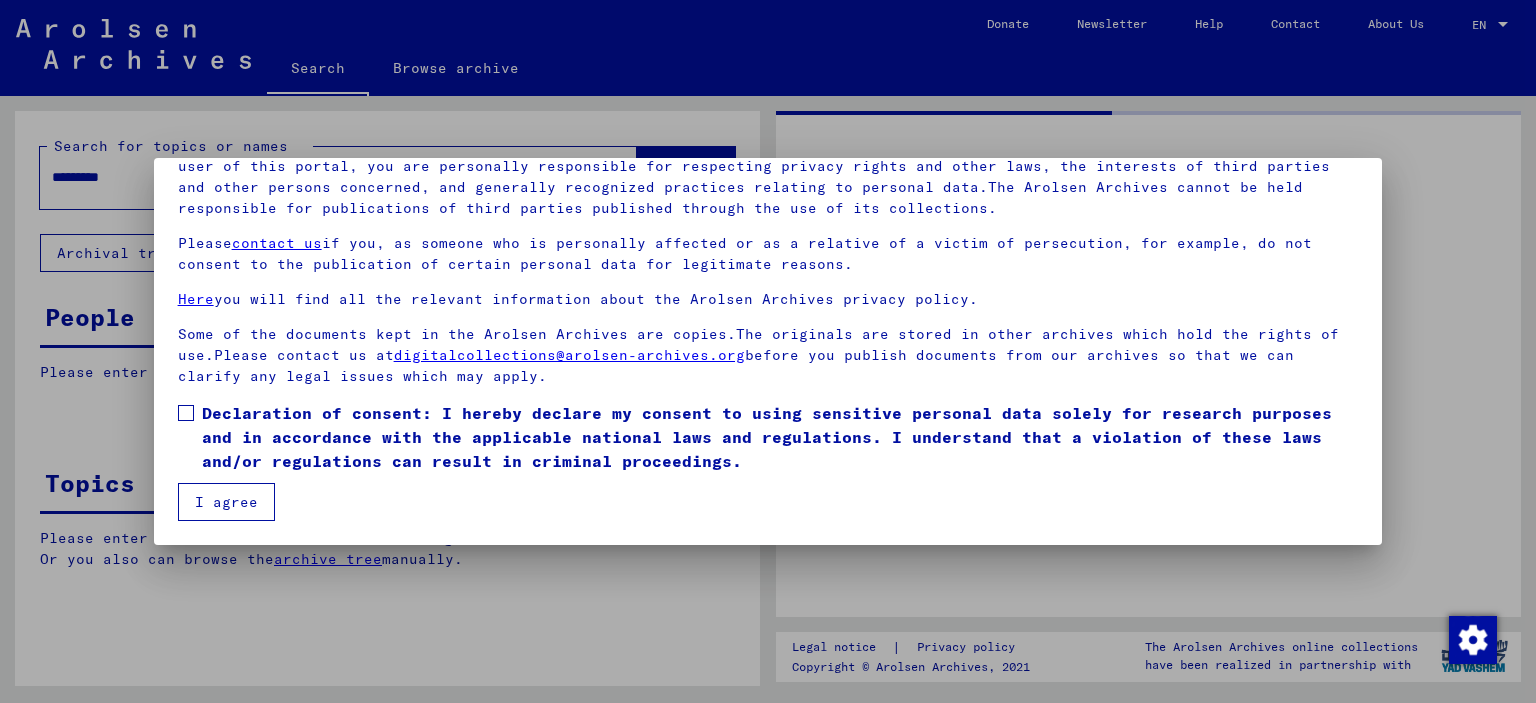click on "Declaration of consent: I hereby declare my consent to using sensitive personal data solely for research purposes and in accordance with the applicable national laws and regulations. I understand that a violation of these laws and/or regulations can result in criminal proceedings." at bounding box center [768, 437] 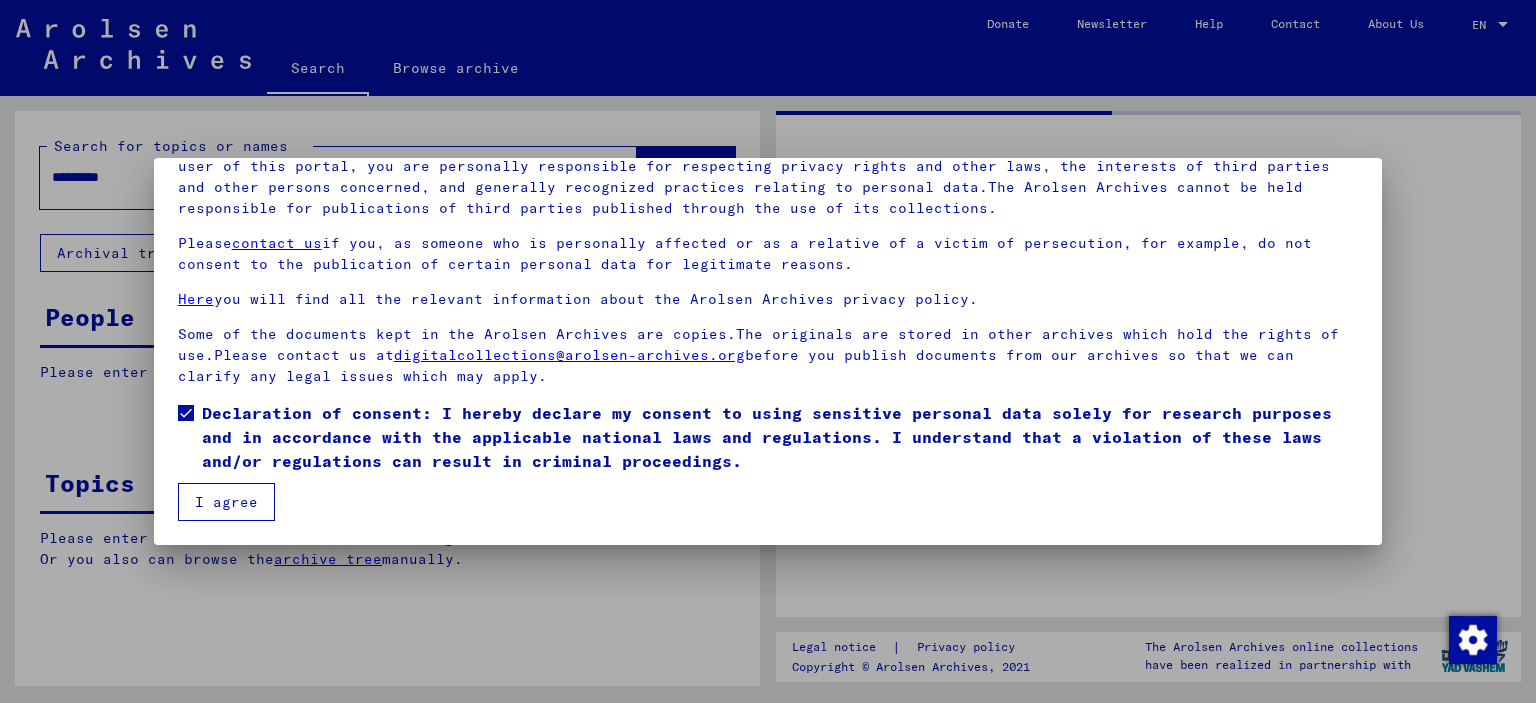 click on "I agree" at bounding box center [226, 502] 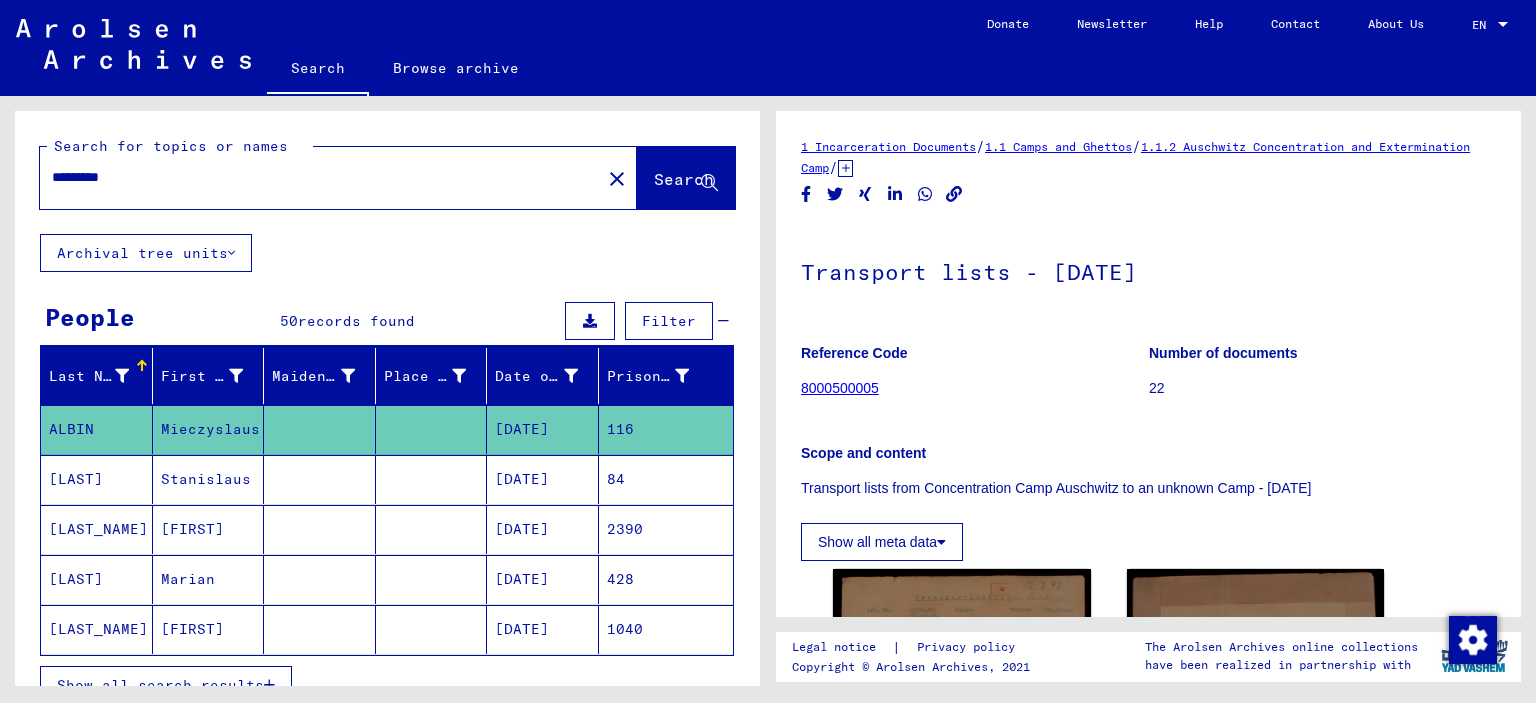 click on "*********" at bounding box center [320, 177] 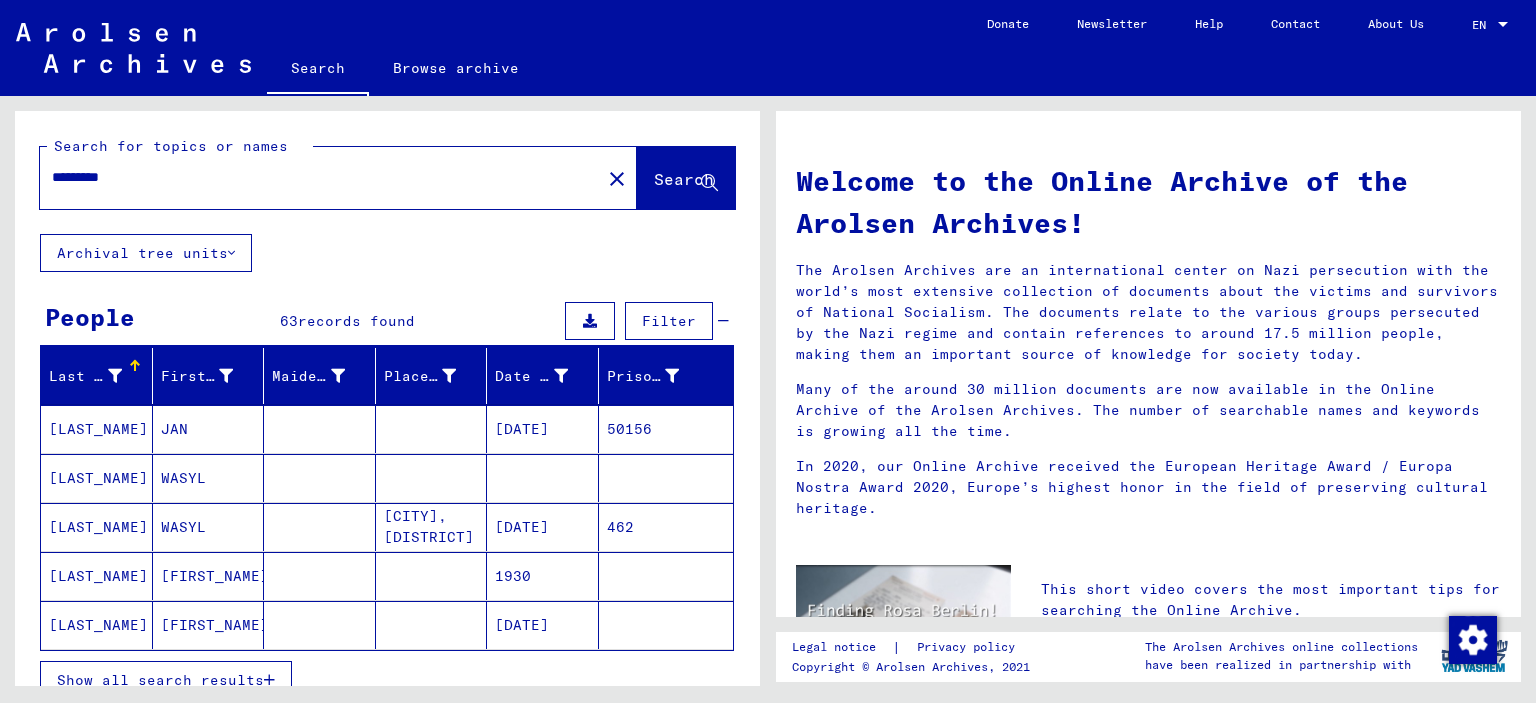 click on "[LAST_NAME]" at bounding box center (97, 478) 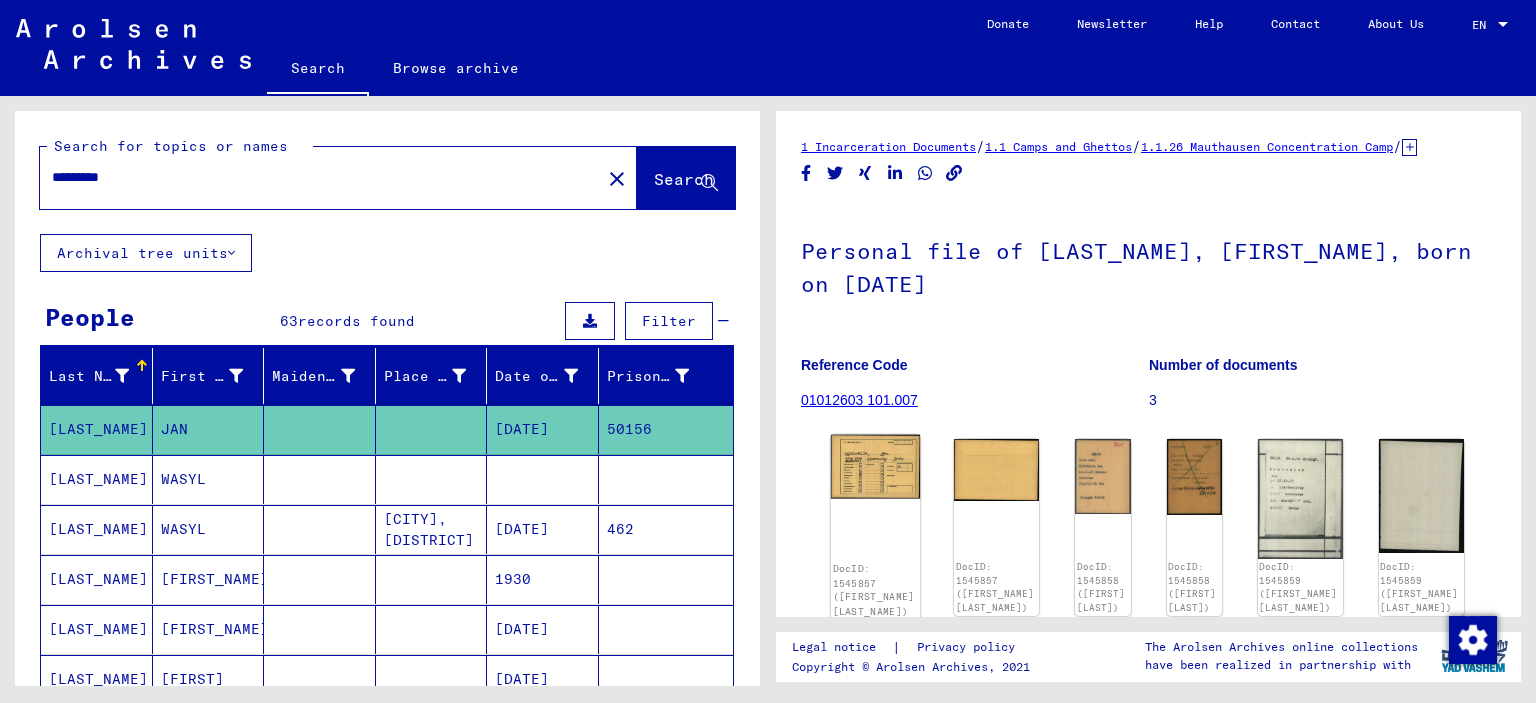 click 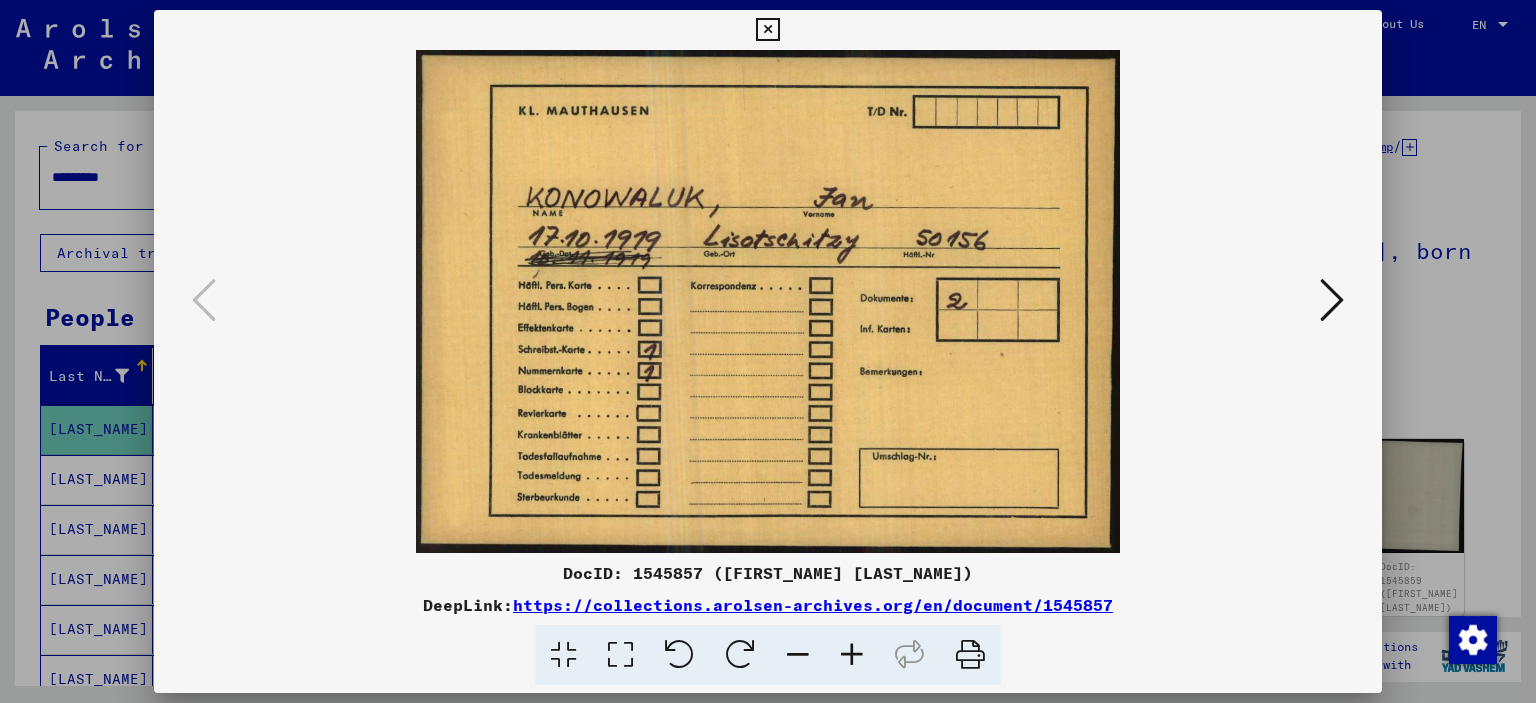 click at bounding box center [1332, 300] 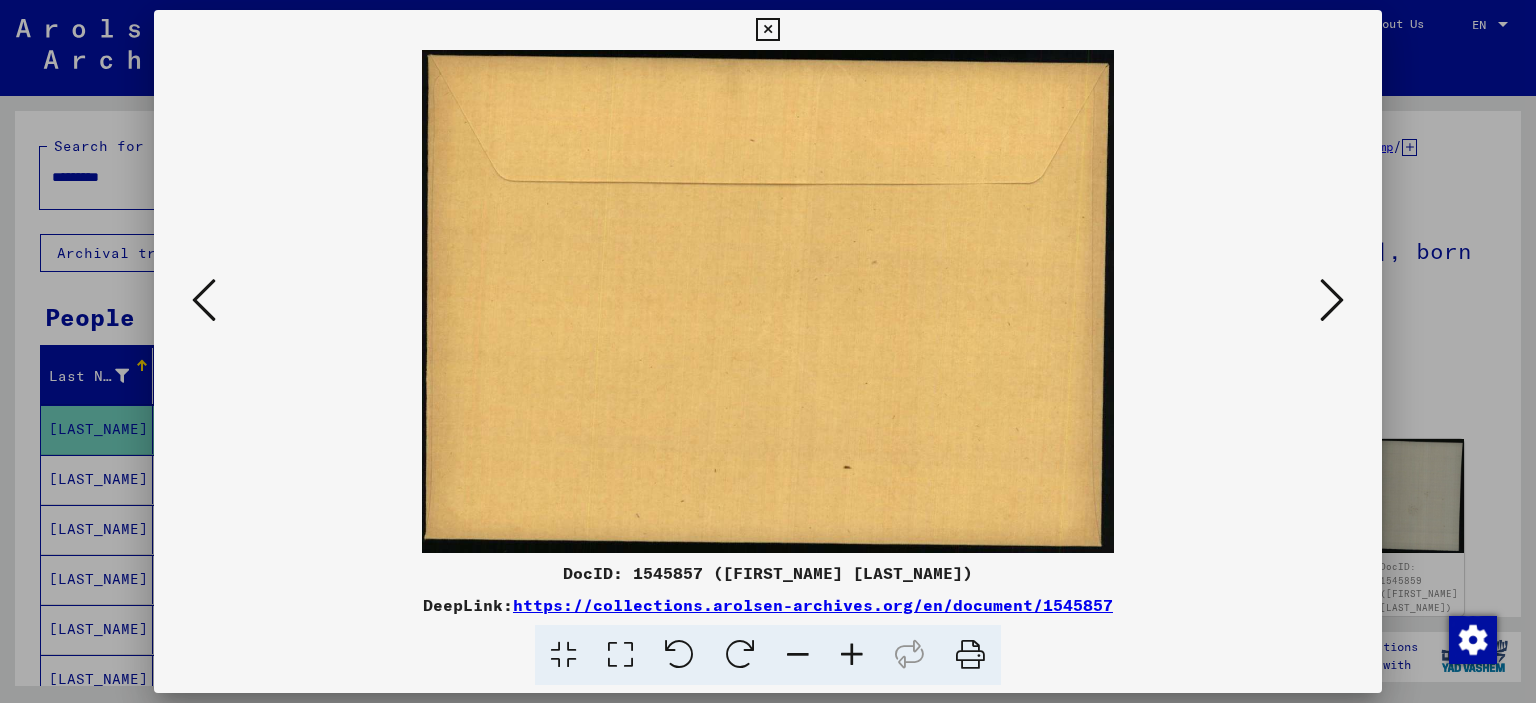 click at bounding box center [1332, 300] 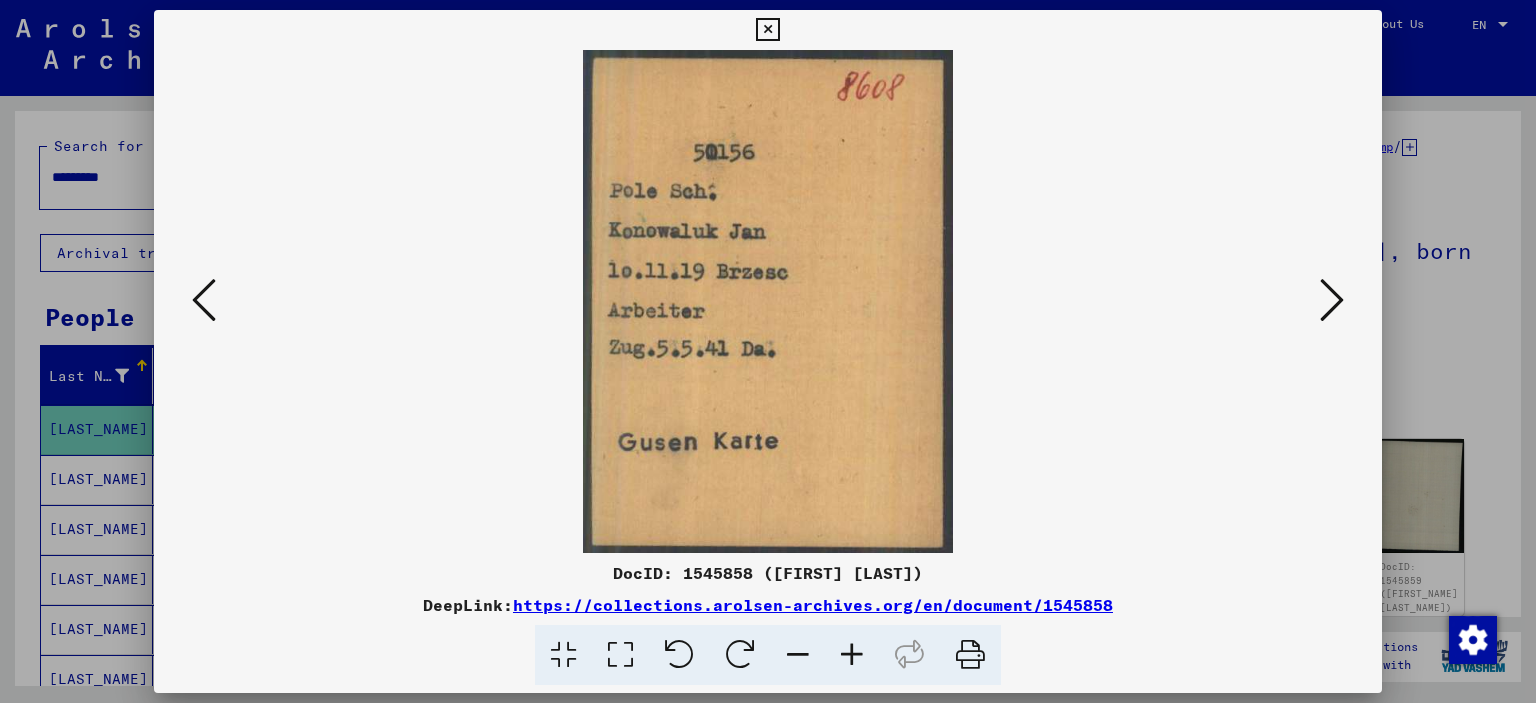 click at bounding box center (767, 30) 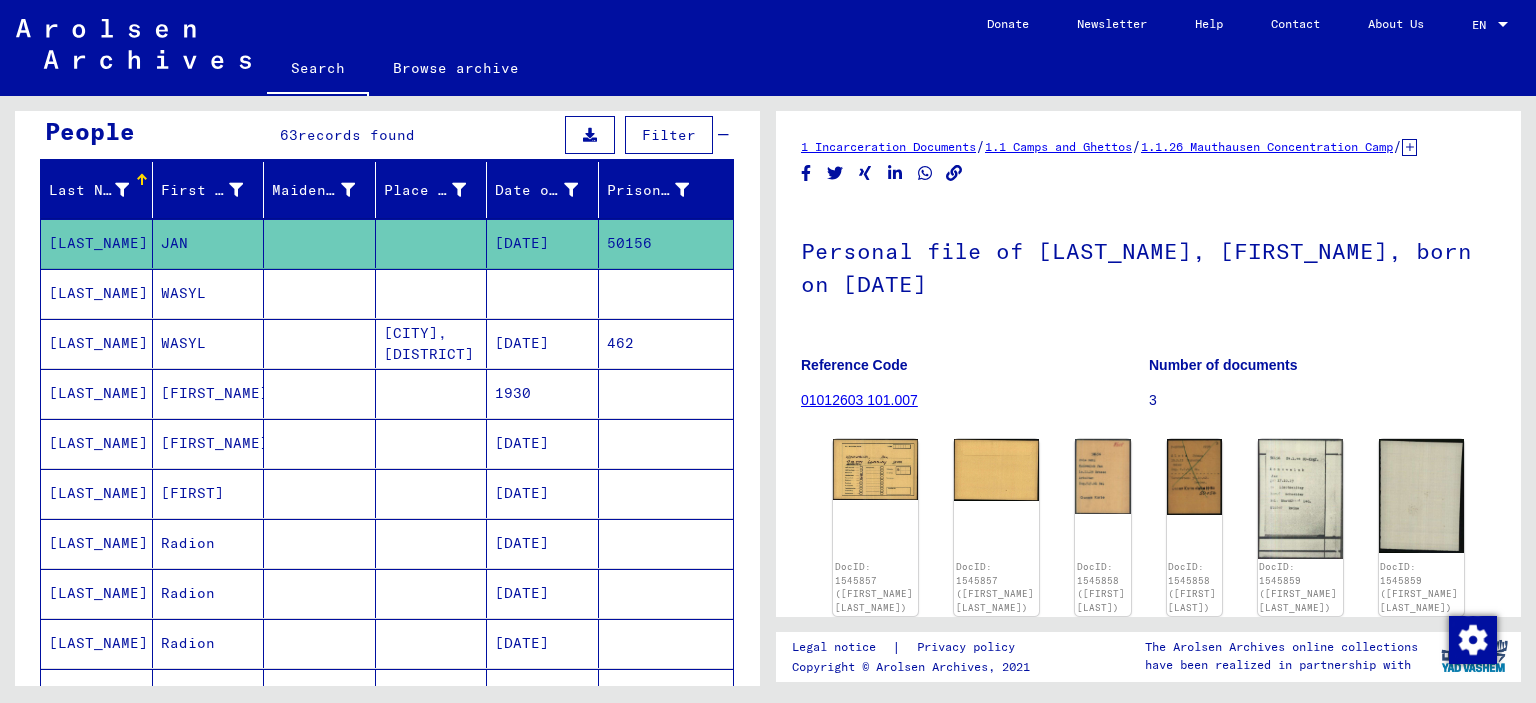 scroll, scrollTop: 221, scrollLeft: 0, axis: vertical 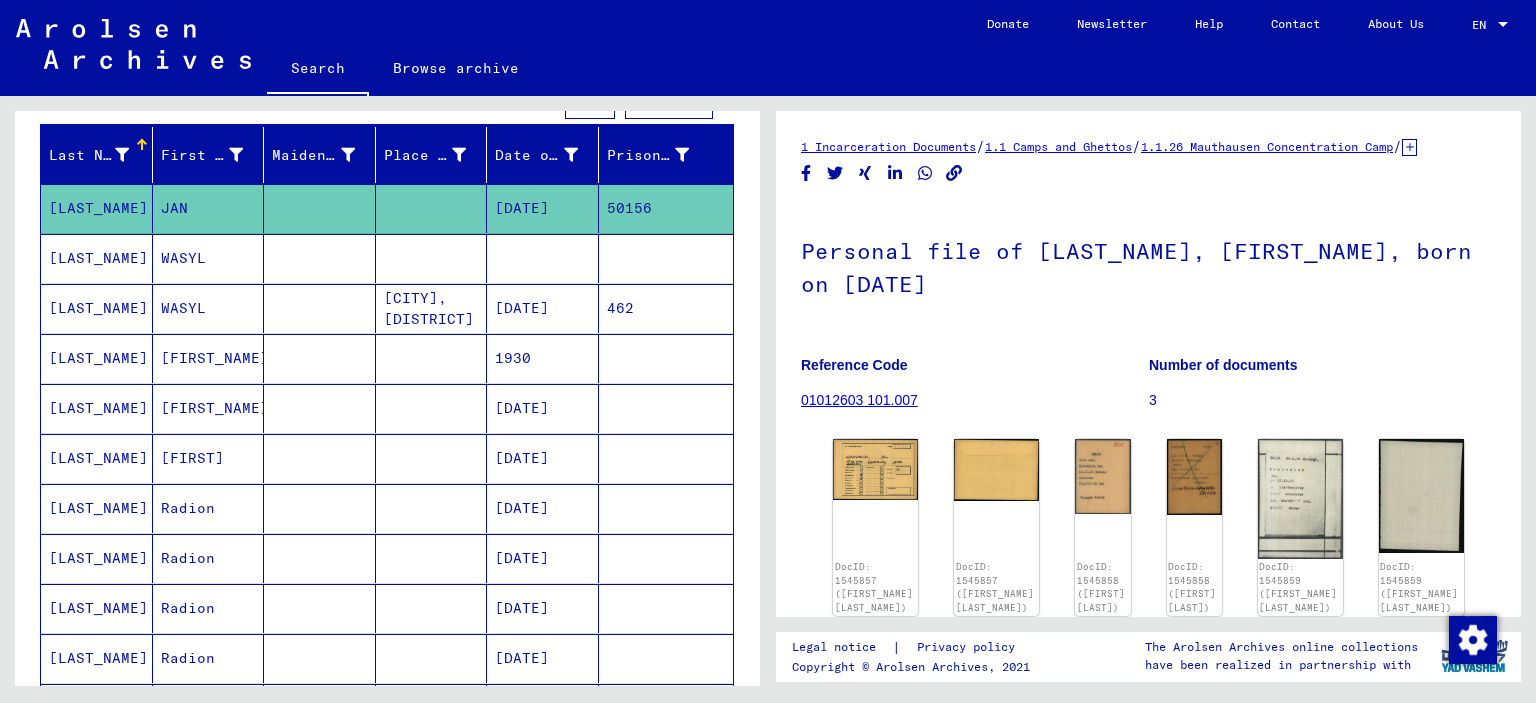 click on "[LAST_NAME]" at bounding box center (97, 558) 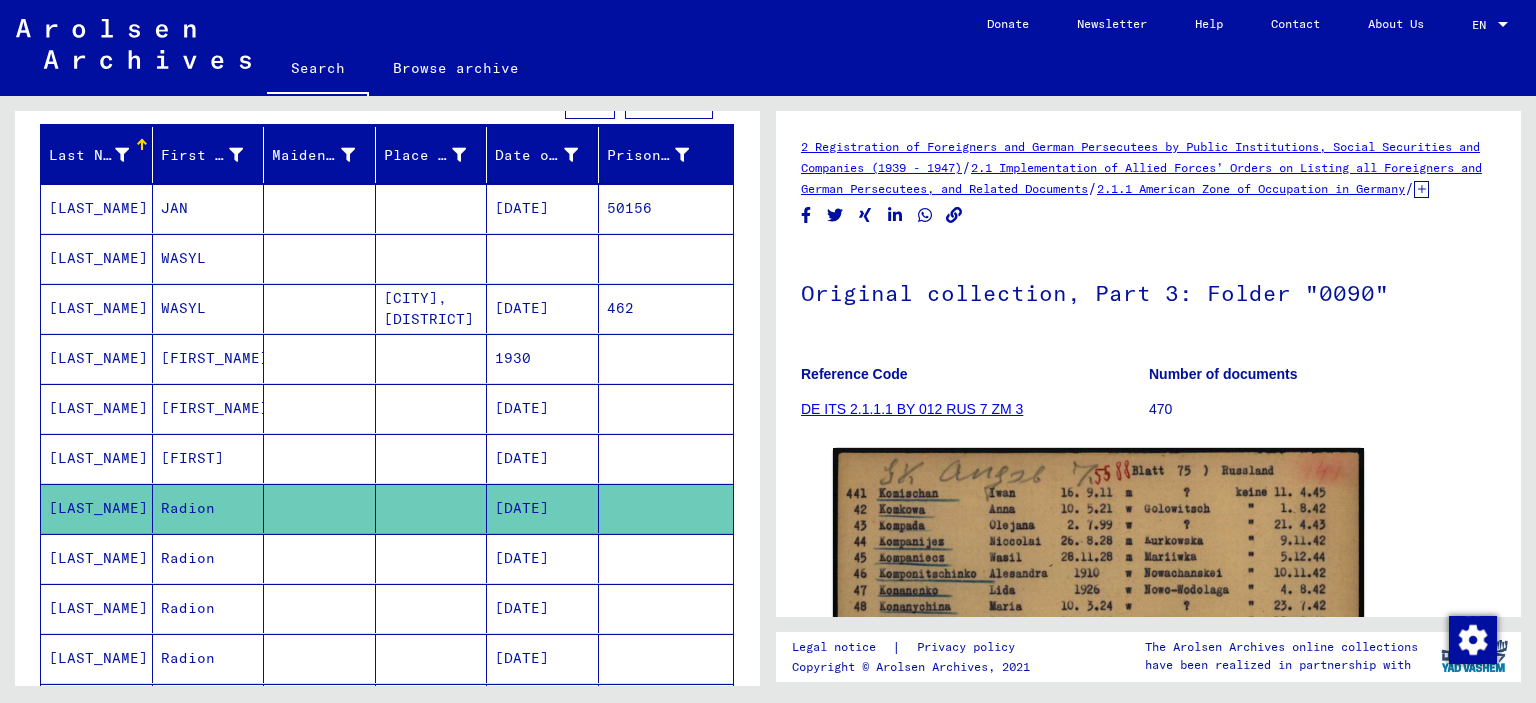 click on "[LAST_NAME]" at bounding box center (97, 508) 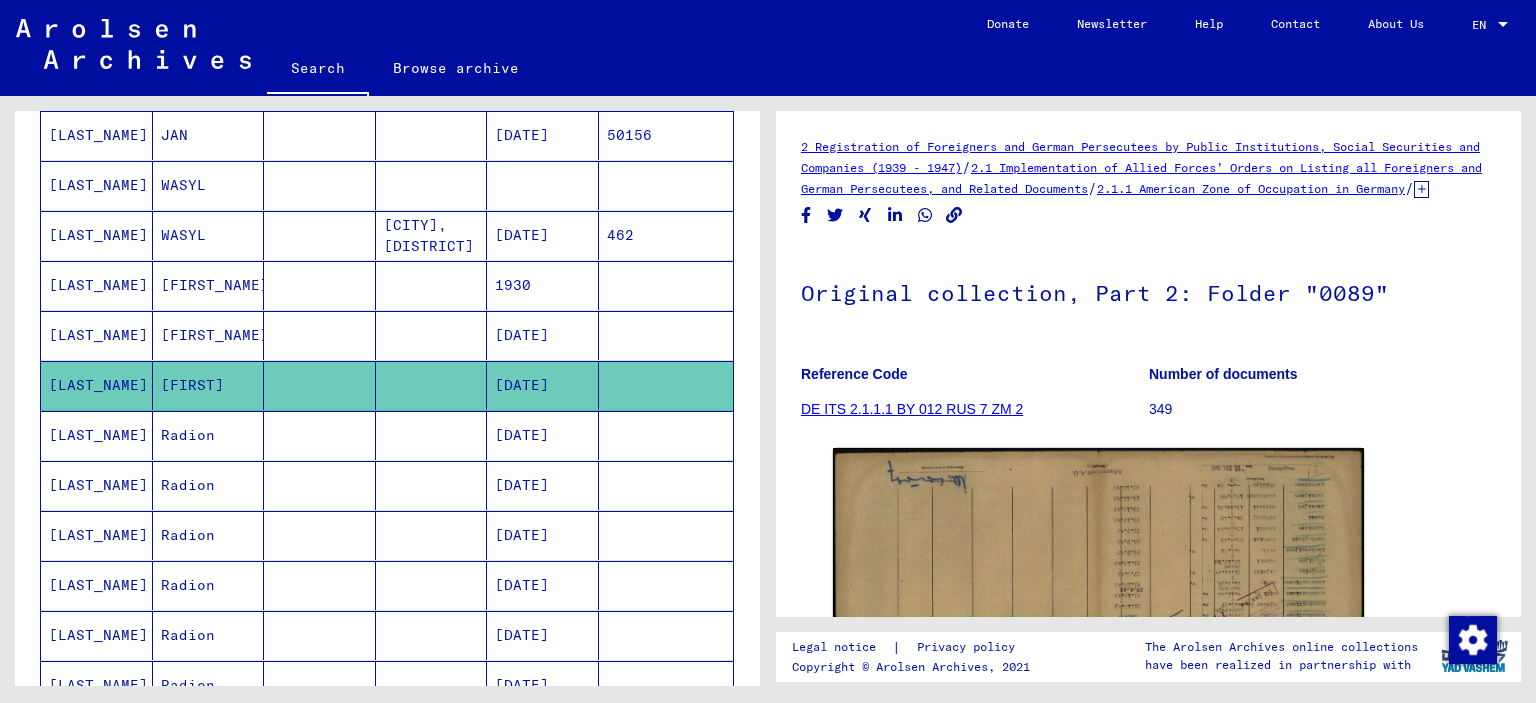 scroll, scrollTop: 331, scrollLeft: 0, axis: vertical 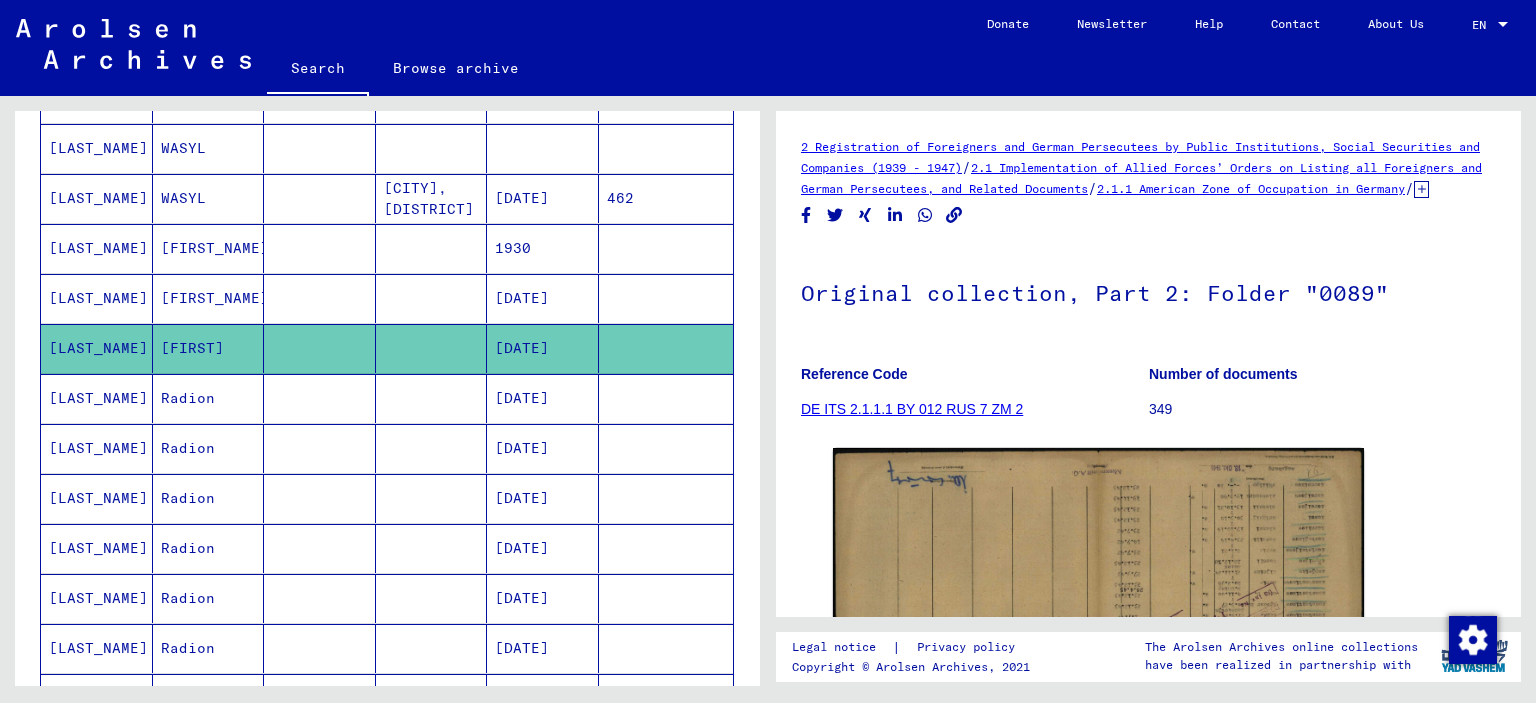 click on "[LAST_NAME]" at bounding box center [97, 498] 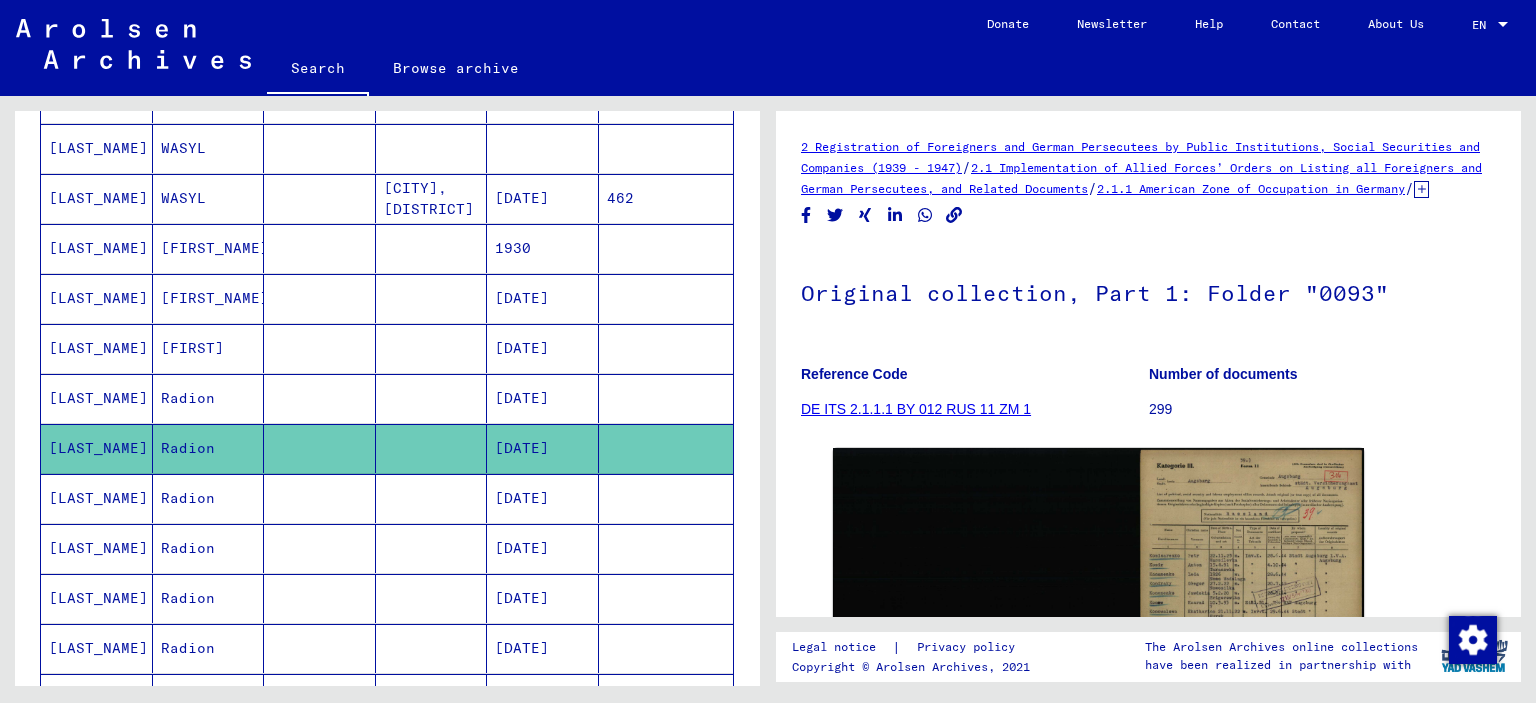 click on "[LAST_NAME]" at bounding box center (97, 548) 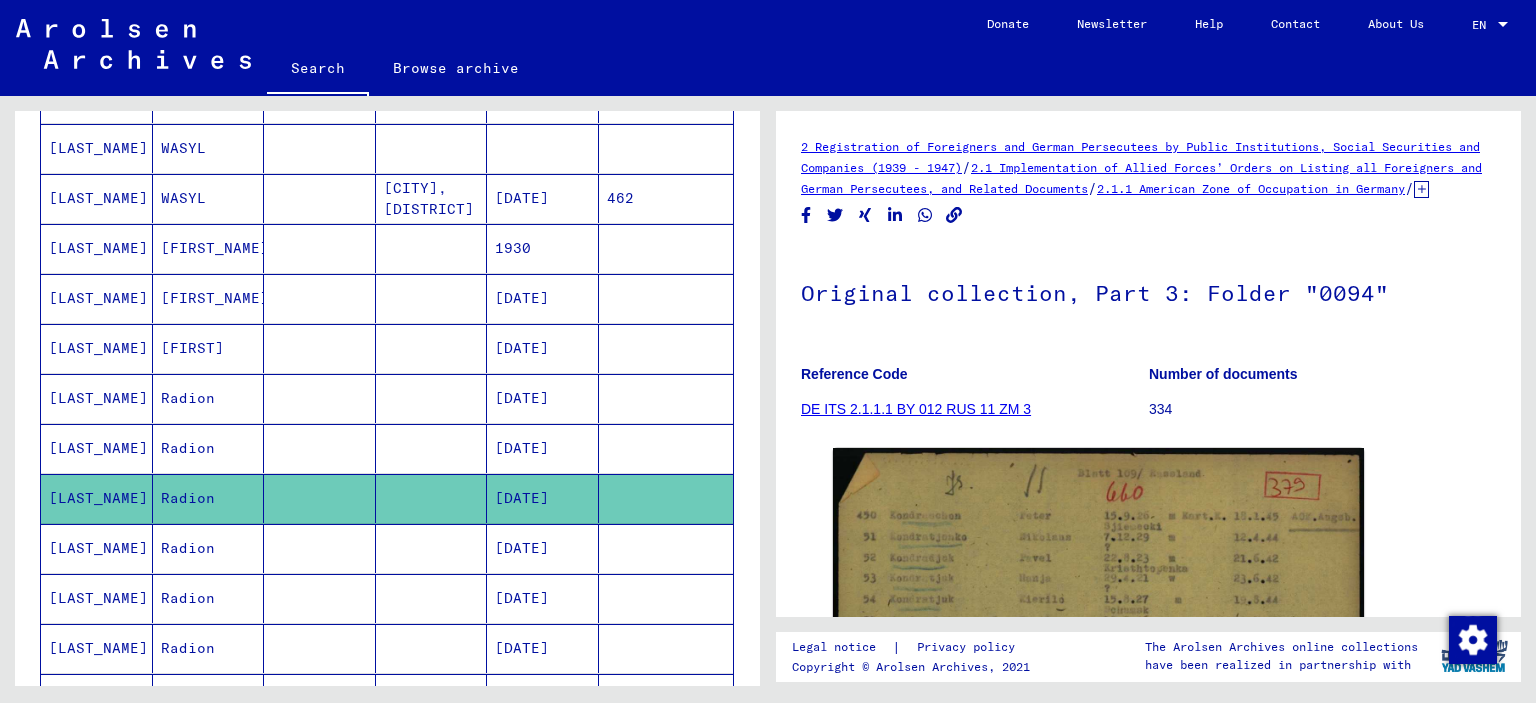 click on "[LAST_NAME]" at bounding box center [97, 598] 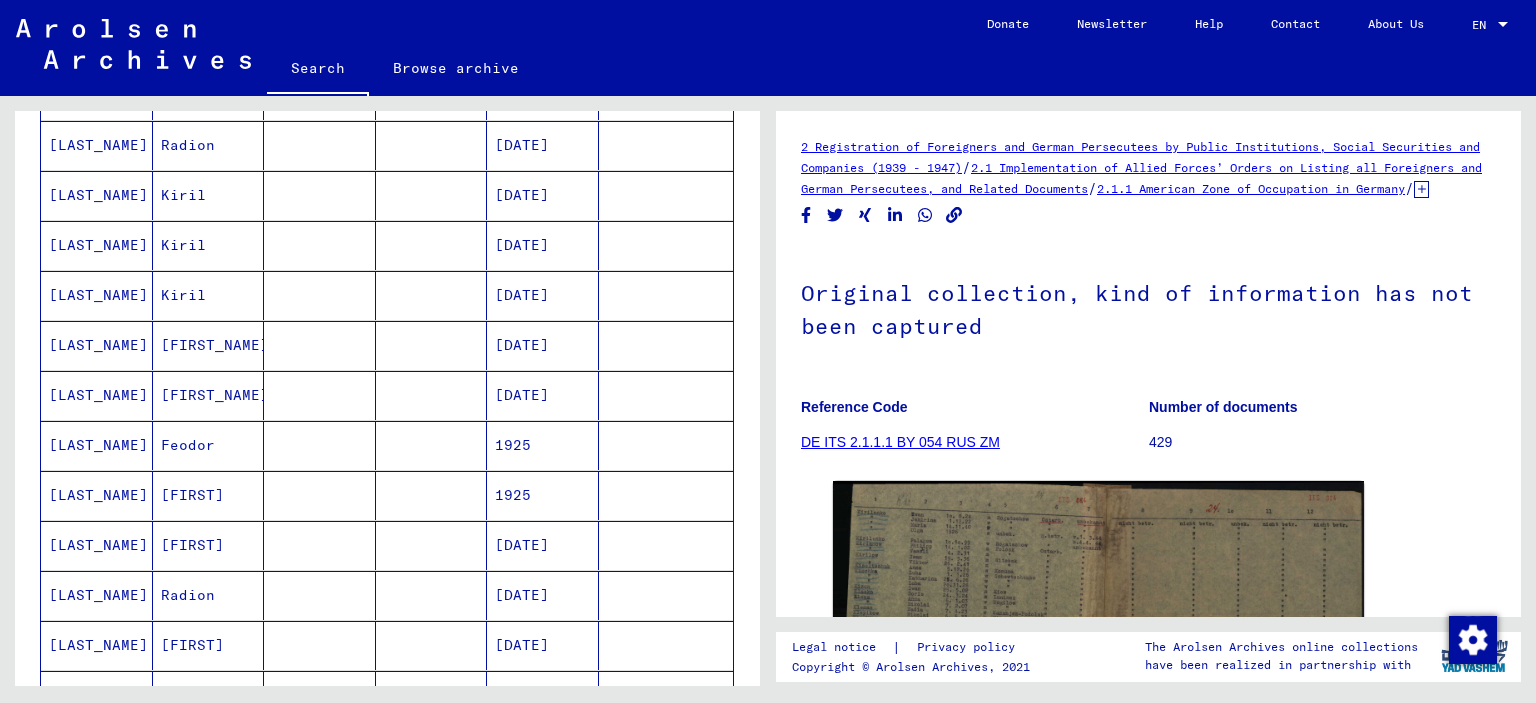 scroll, scrollTop: 883, scrollLeft: 0, axis: vertical 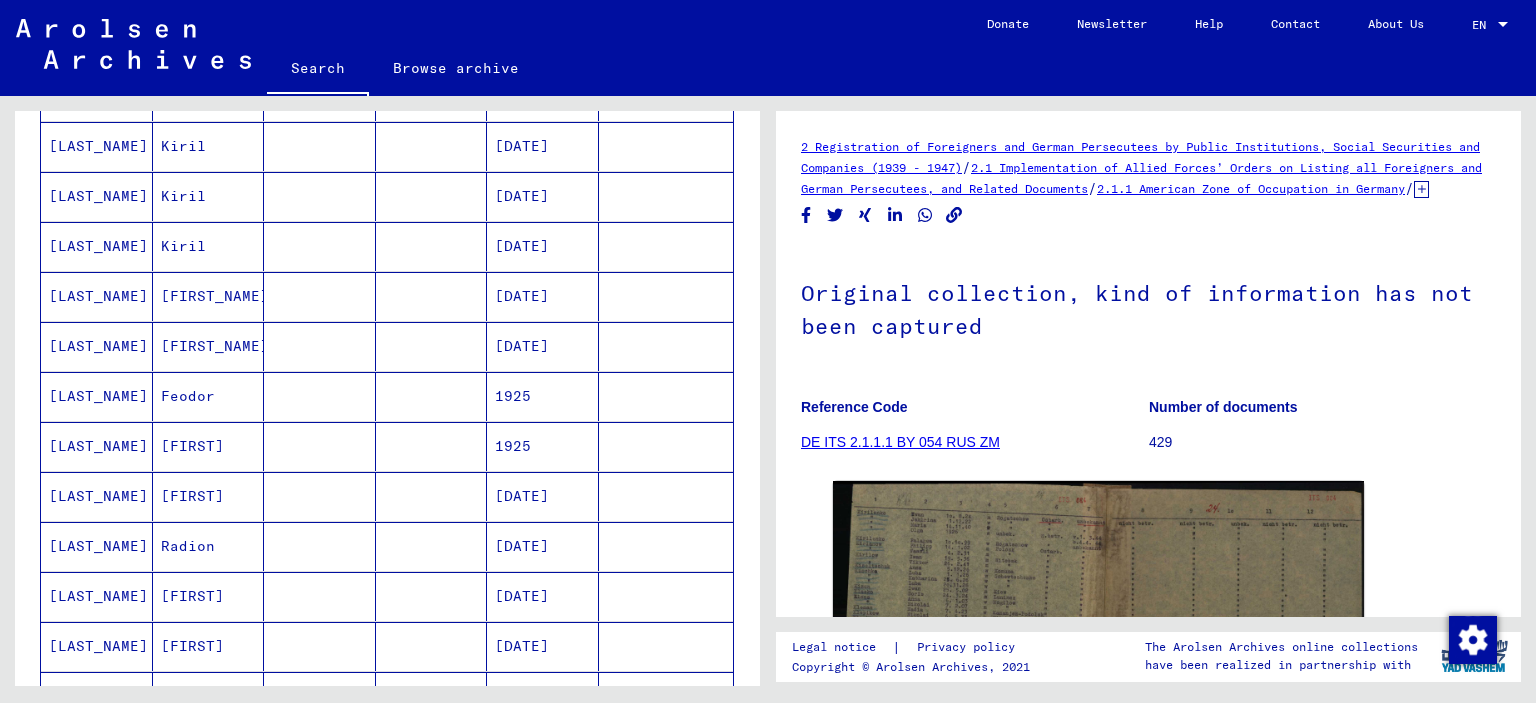 click on "[LAST_NAME]" at bounding box center [97, 546] 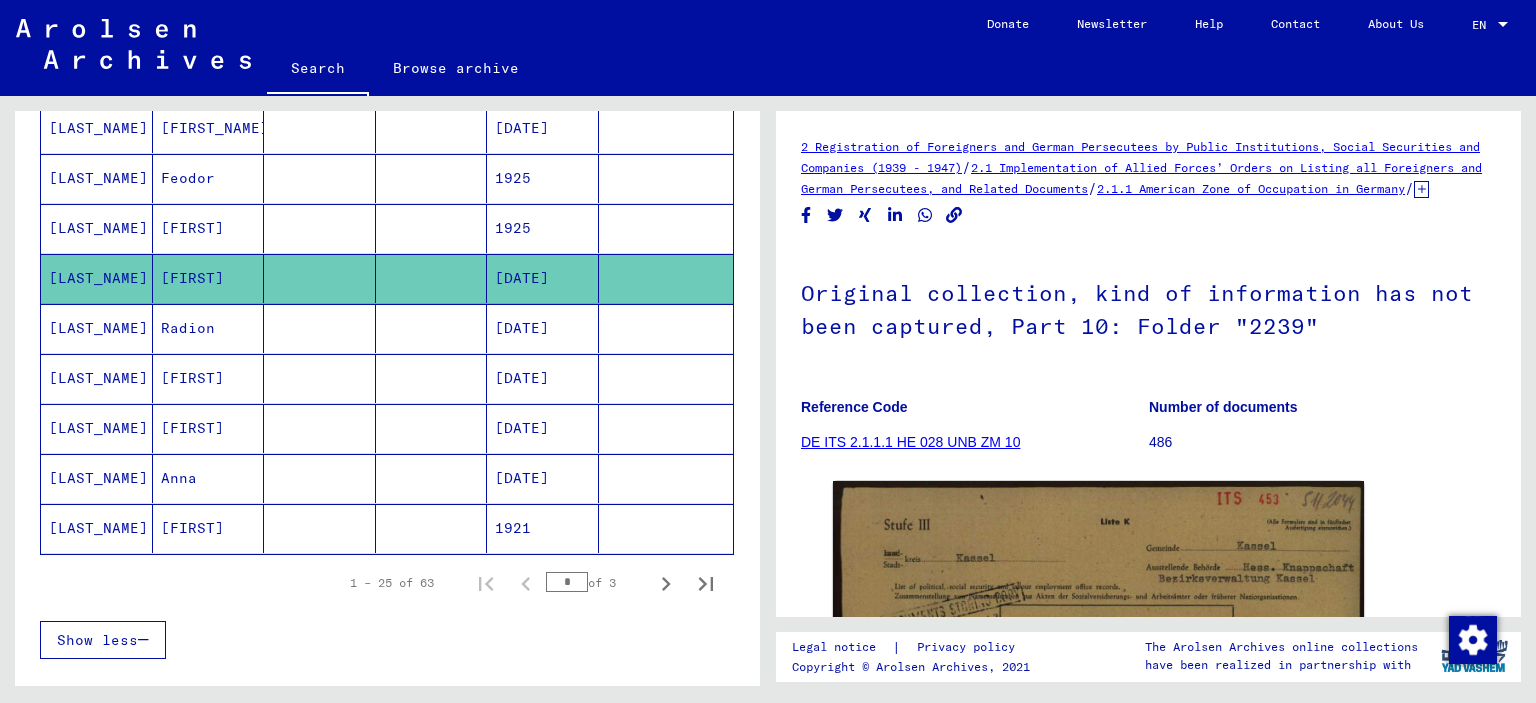 scroll, scrollTop: 1104, scrollLeft: 0, axis: vertical 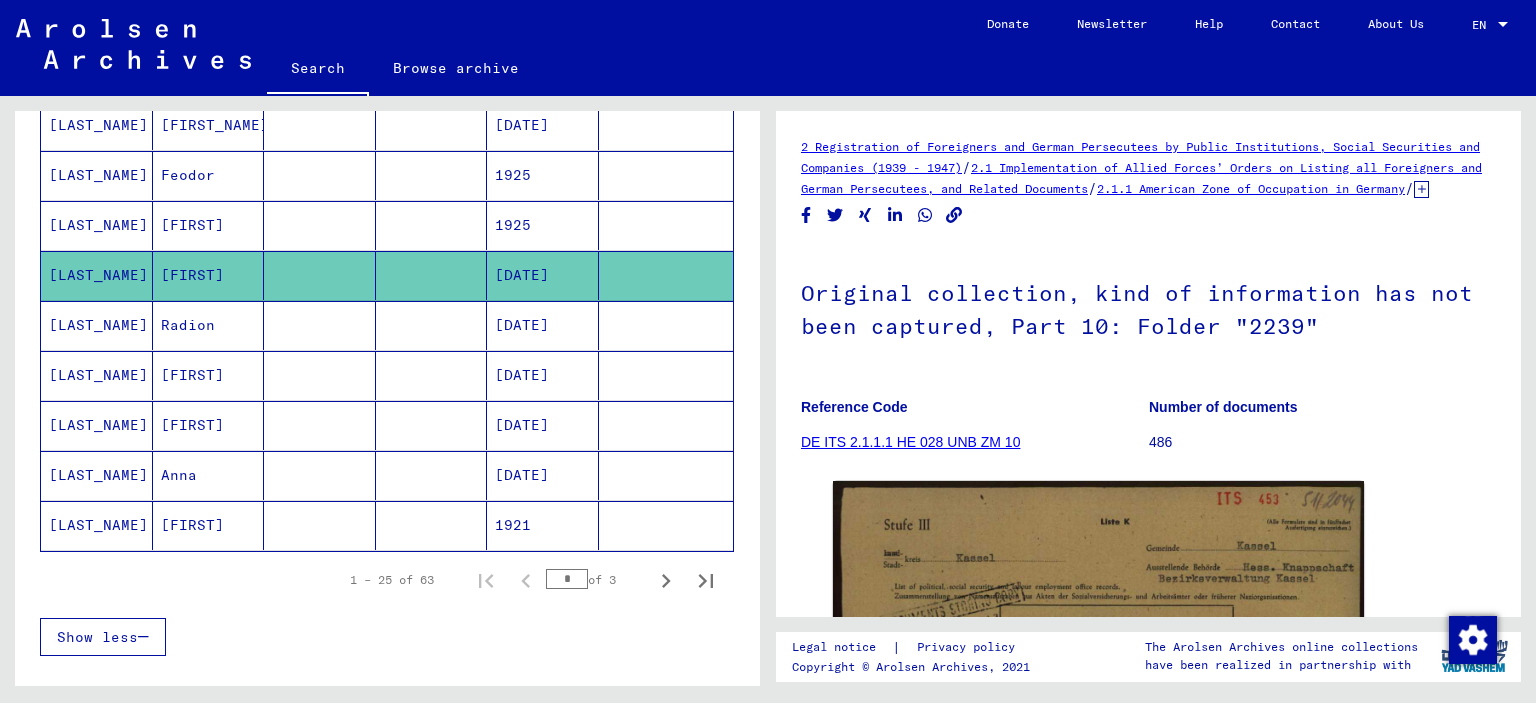 click on "[LAST_NAME]" at bounding box center (97, 425) 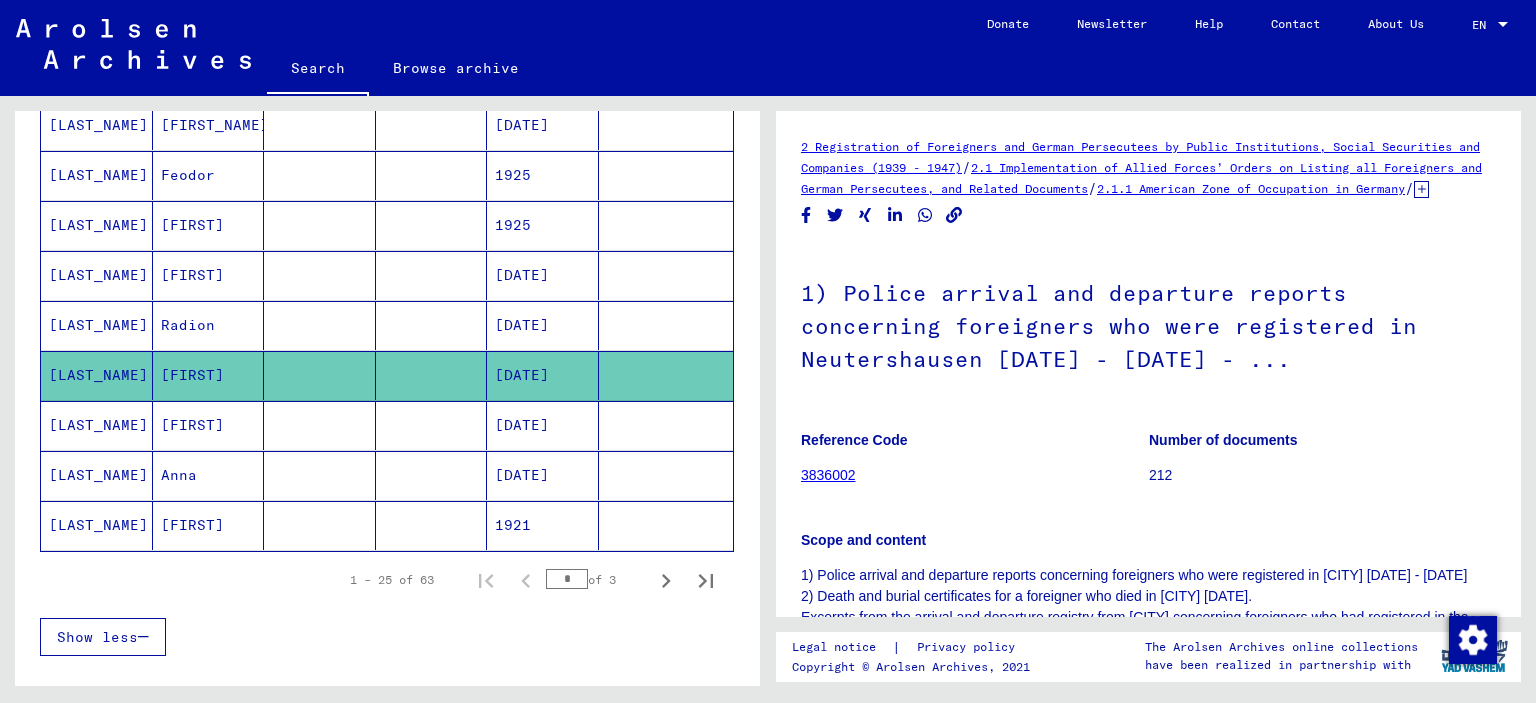 click on "[LAST_NAME]" at bounding box center [97, 475] 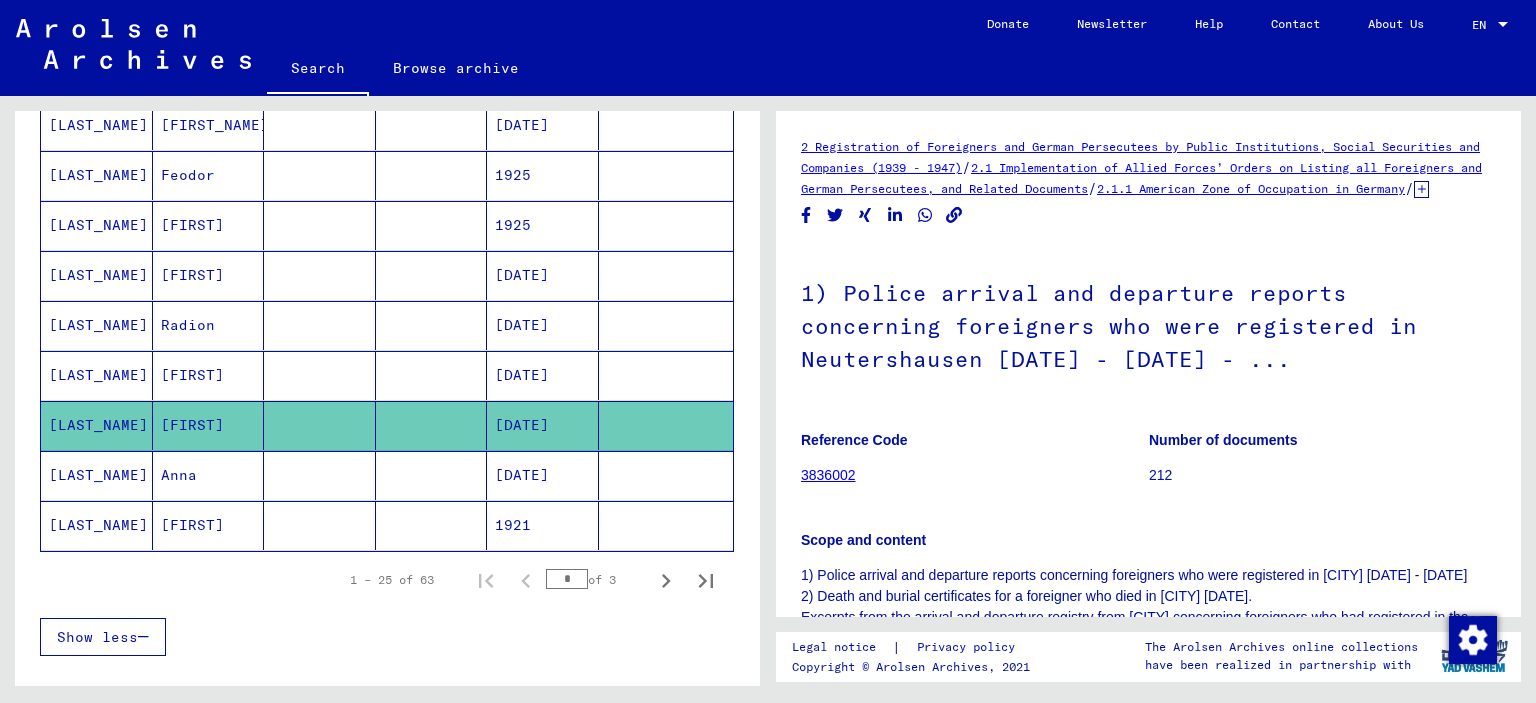 click on "[LAST_NAME]" at bounding box center (97, 525) 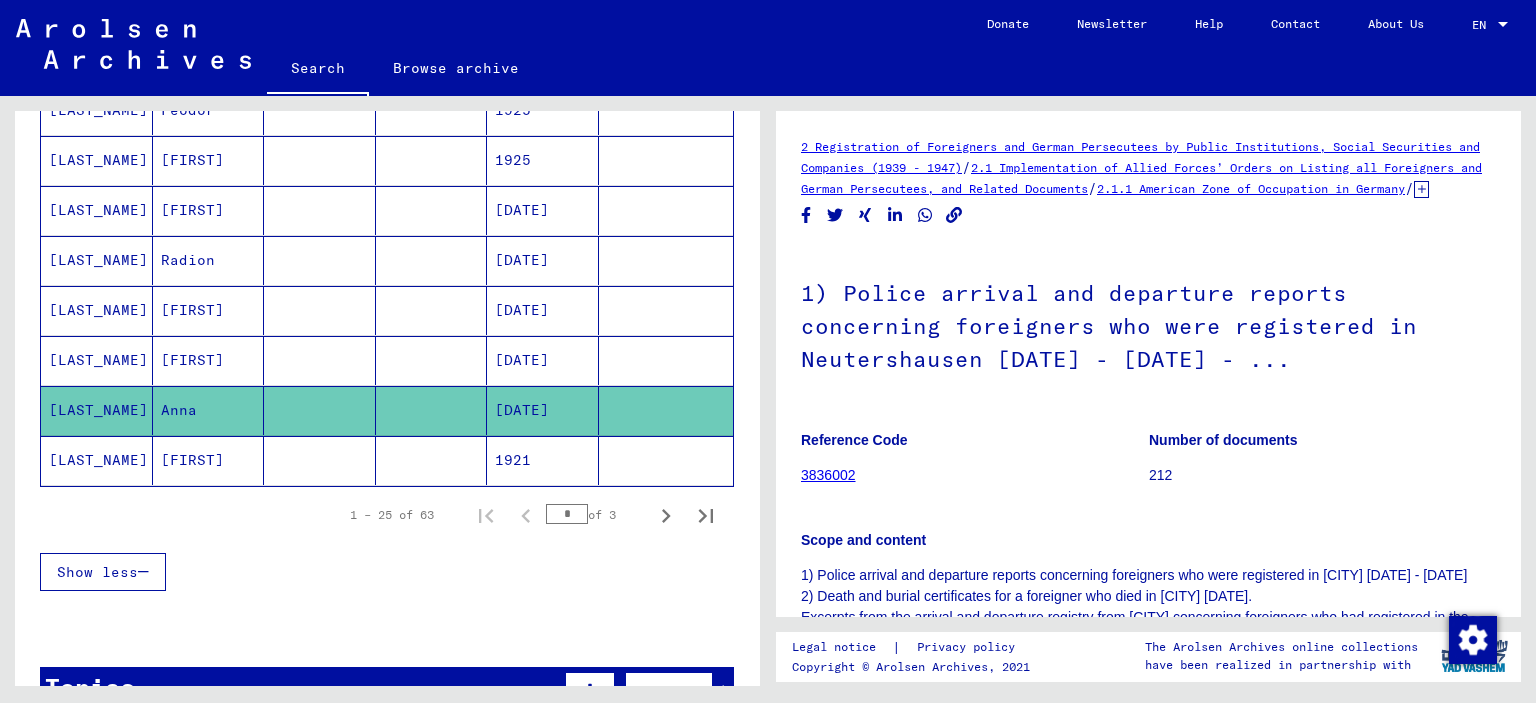 scroll, scrollTop: 1214, scrollLeft: 0, axis: vertical 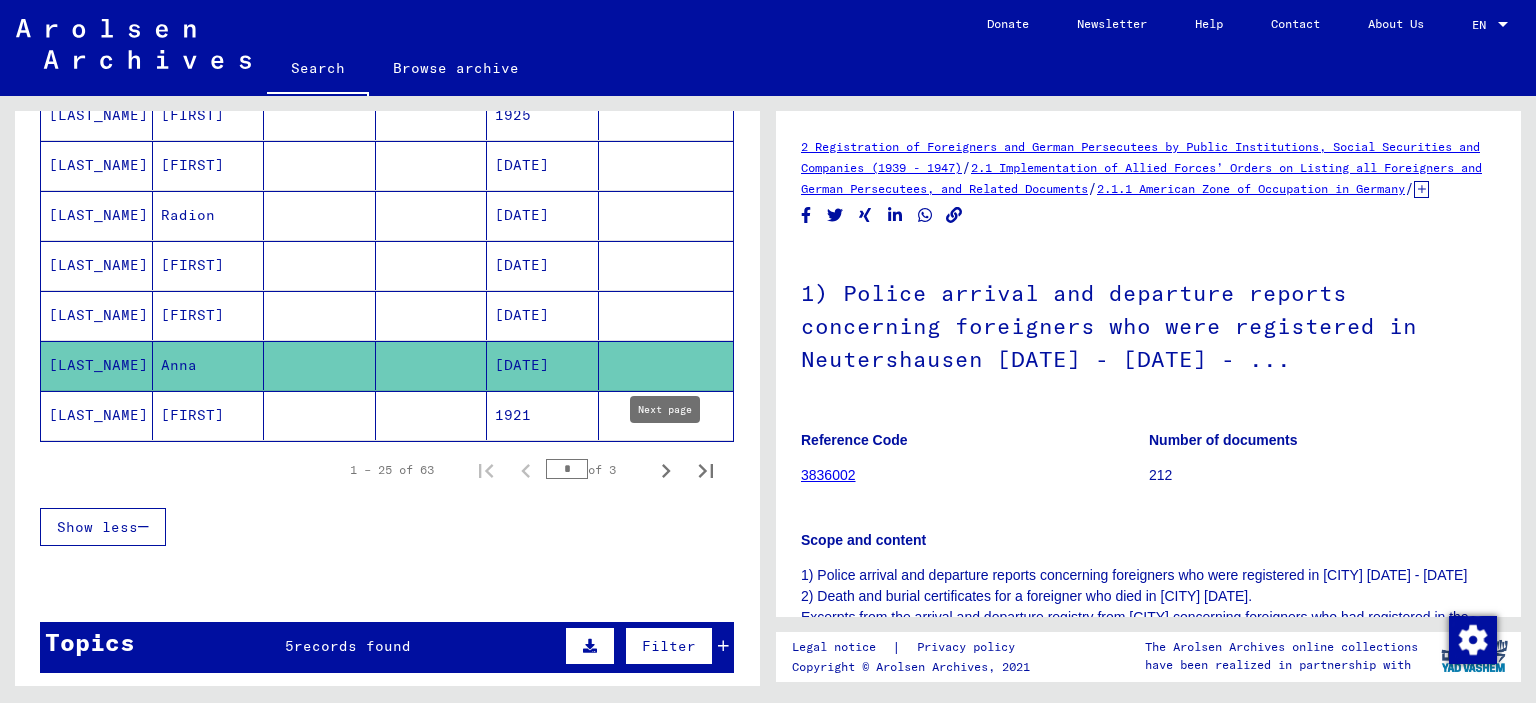 click 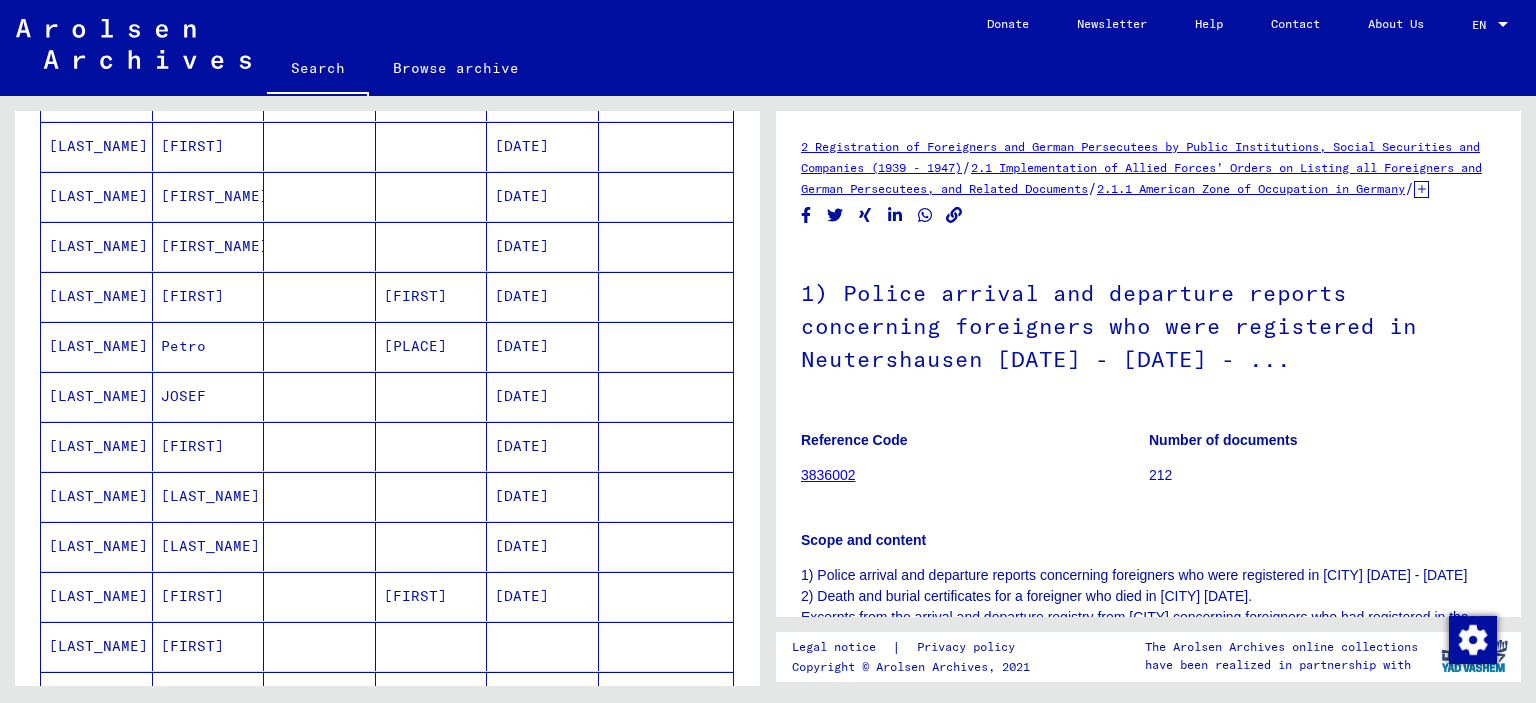 scroll, scrollTop: 773, scrollLeft: 0, axis: vertical 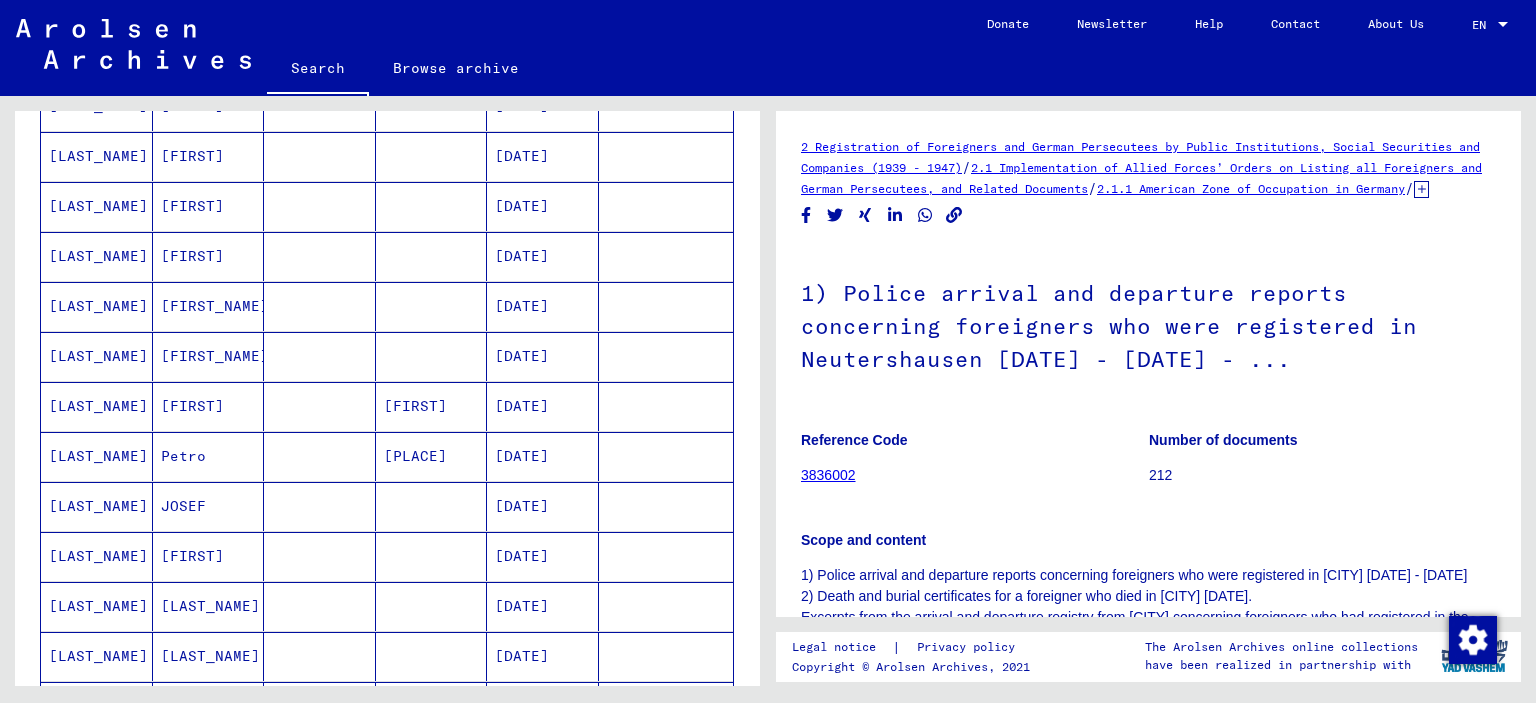 click on "[LAST_NAME]" at bounding box center [97, 356] 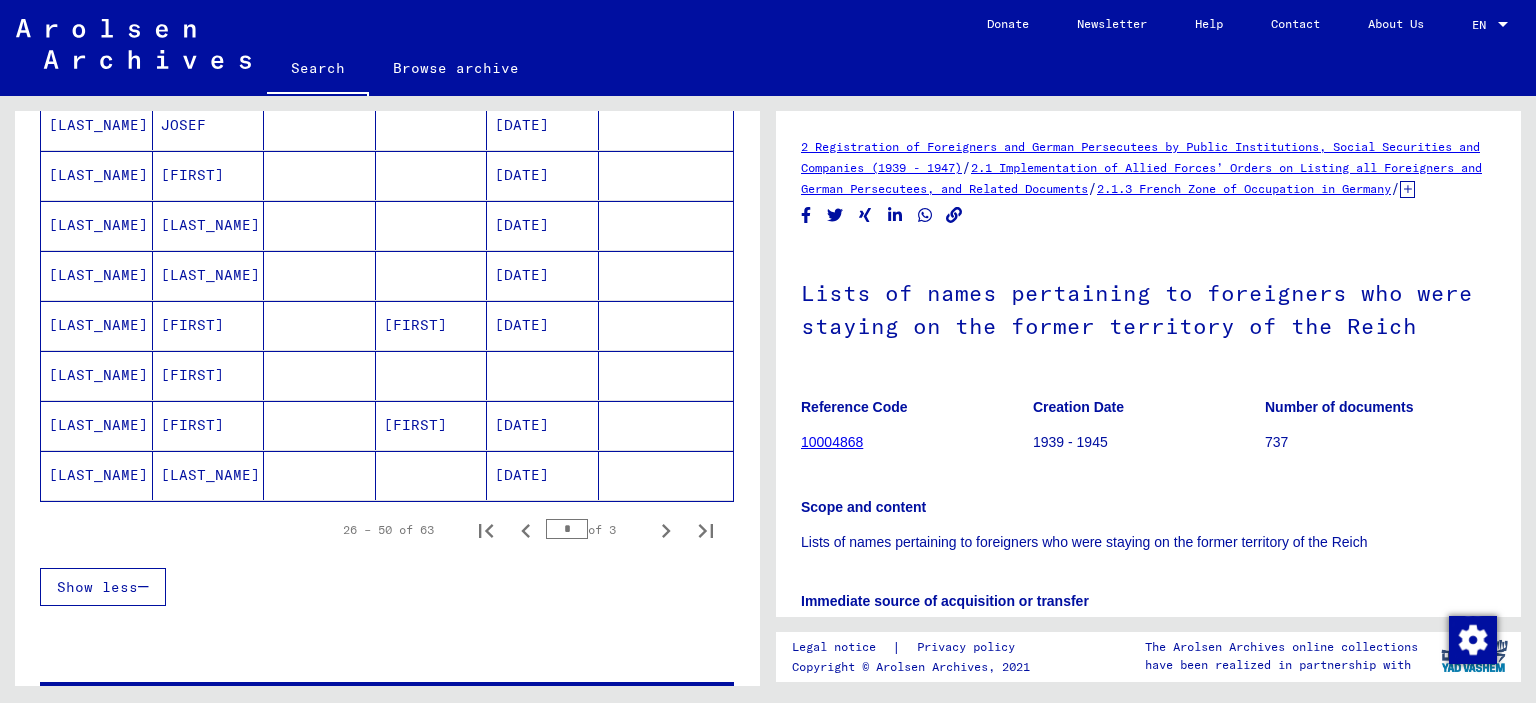 scroll, scrollTop: 1214, scrollLeft: 0, axis: vertical 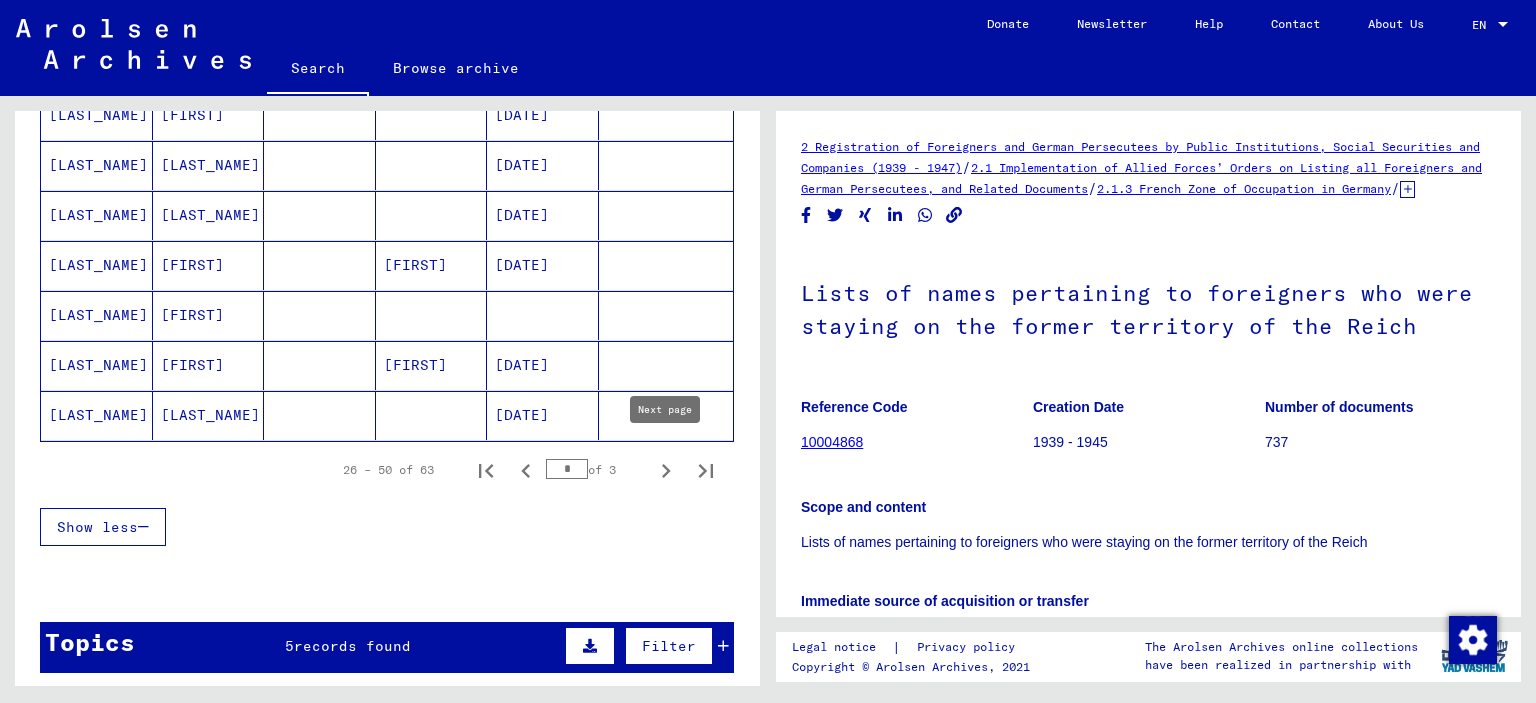 click 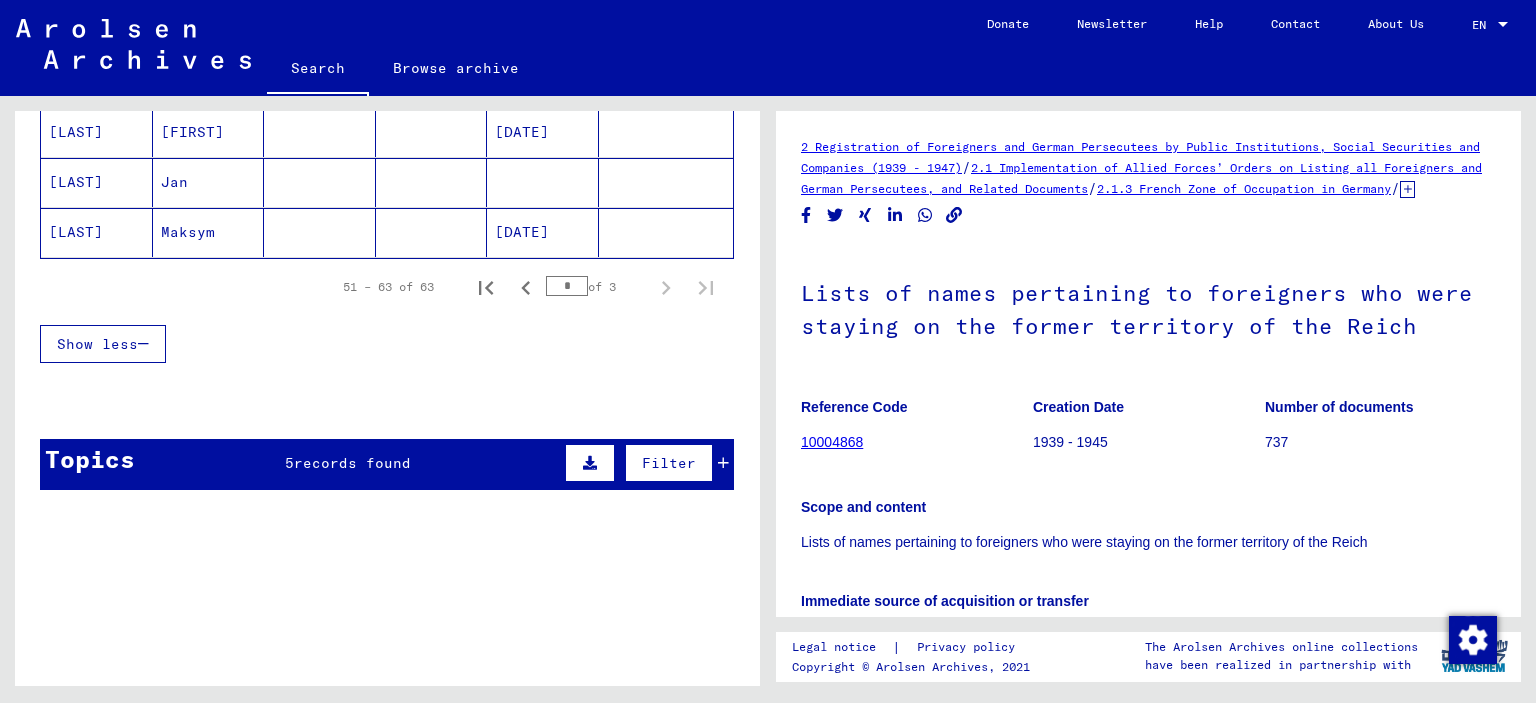 scroll, scrollTop: 688, scrollLeft: 0, axis: vertical 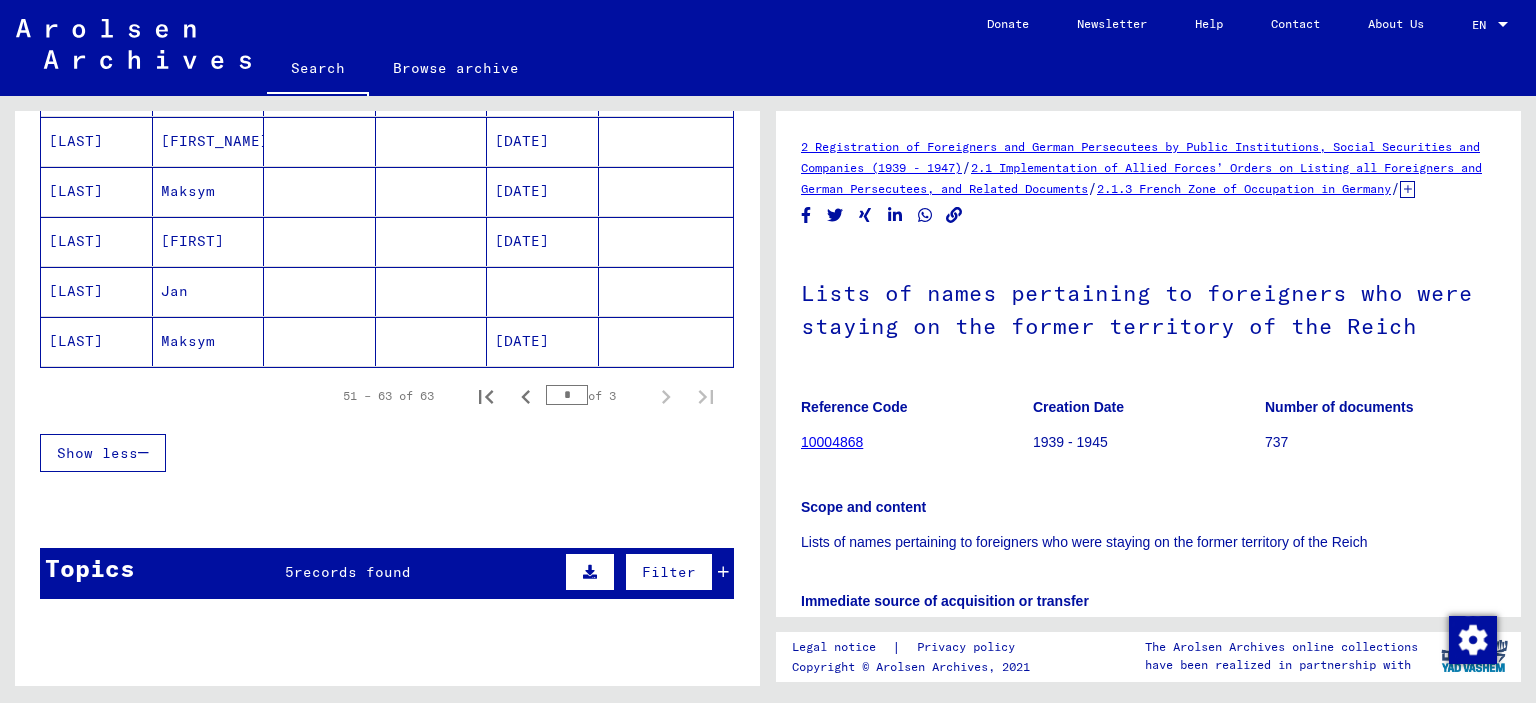 click on "[FIRST]" at bounding box center (209, 291) 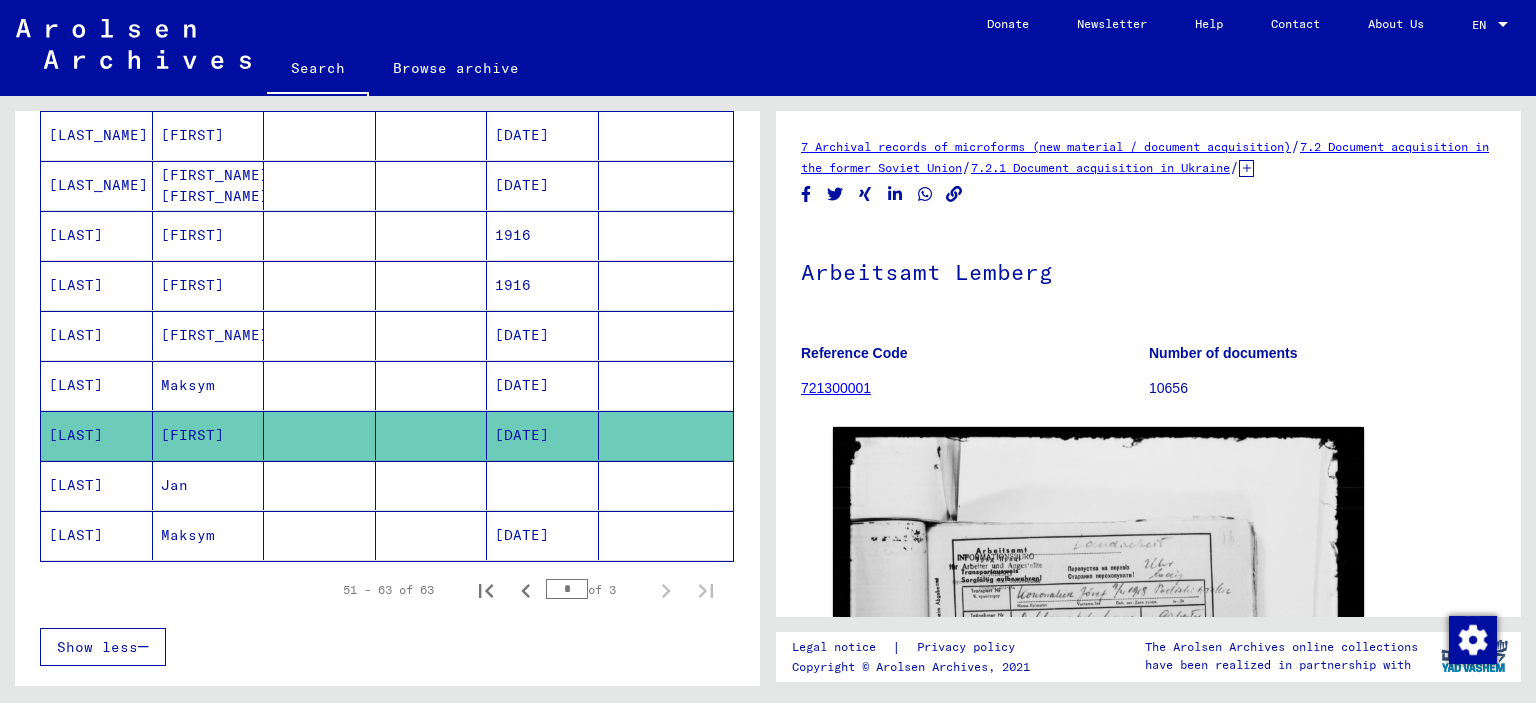 scroll, scrollTop: 357, scrollLeft: 0, axis: vertical 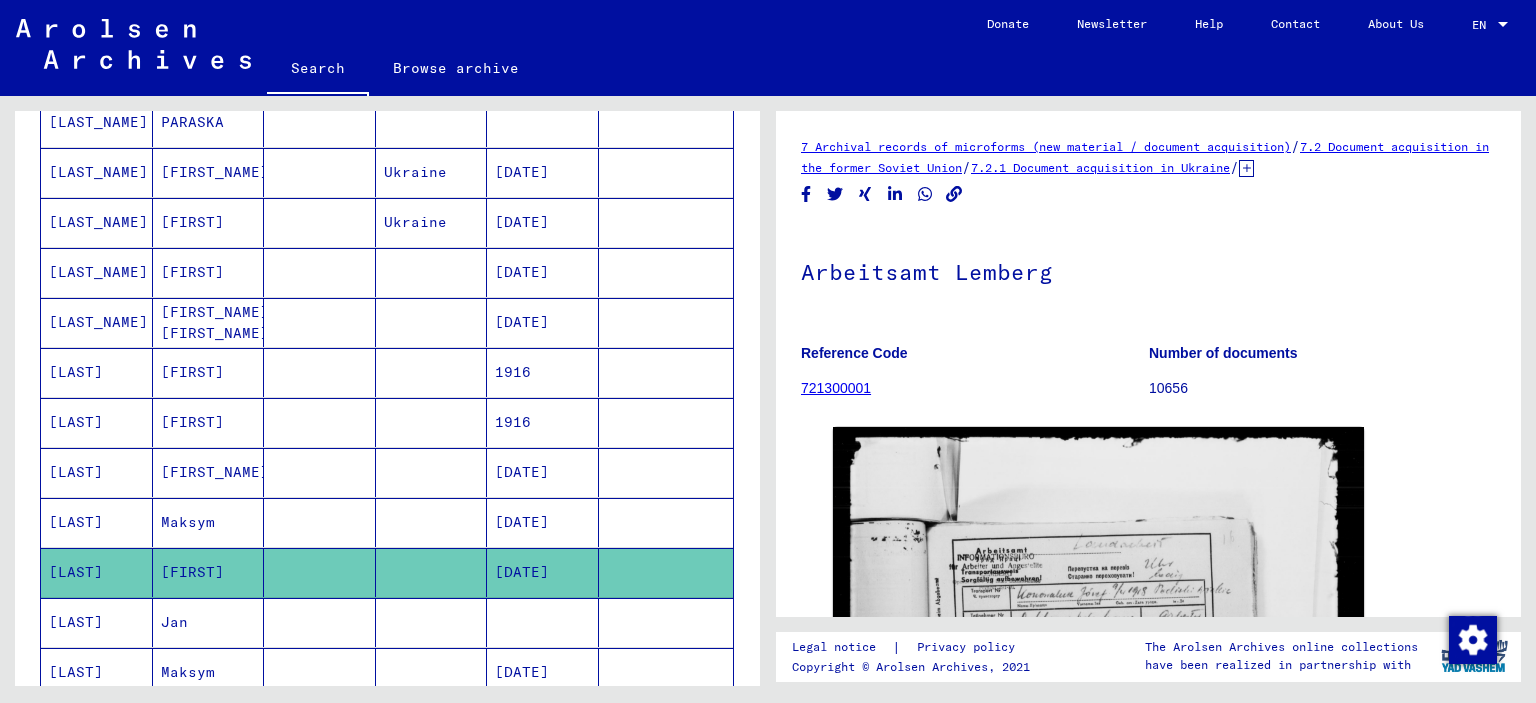 click on "[FIRST]" at bounding box center (209, 322) 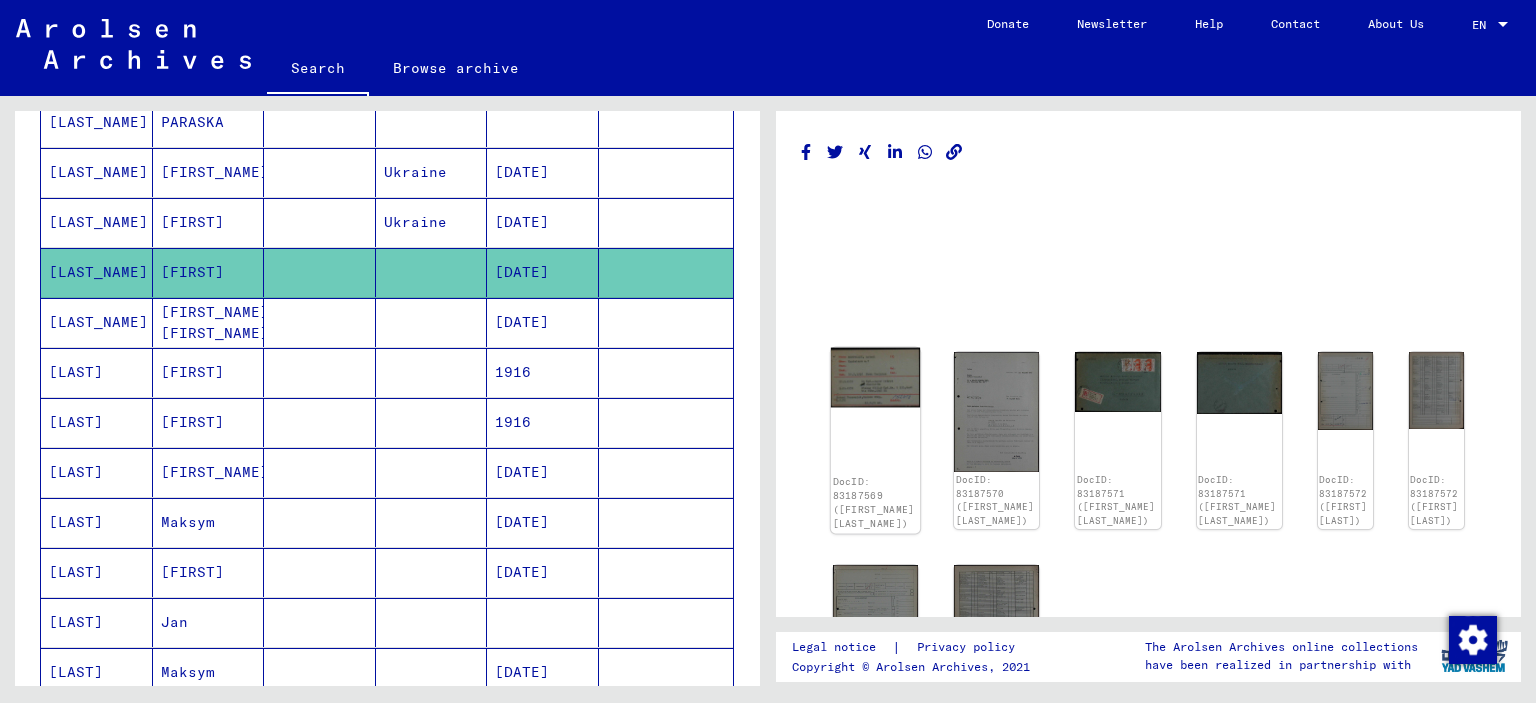 click 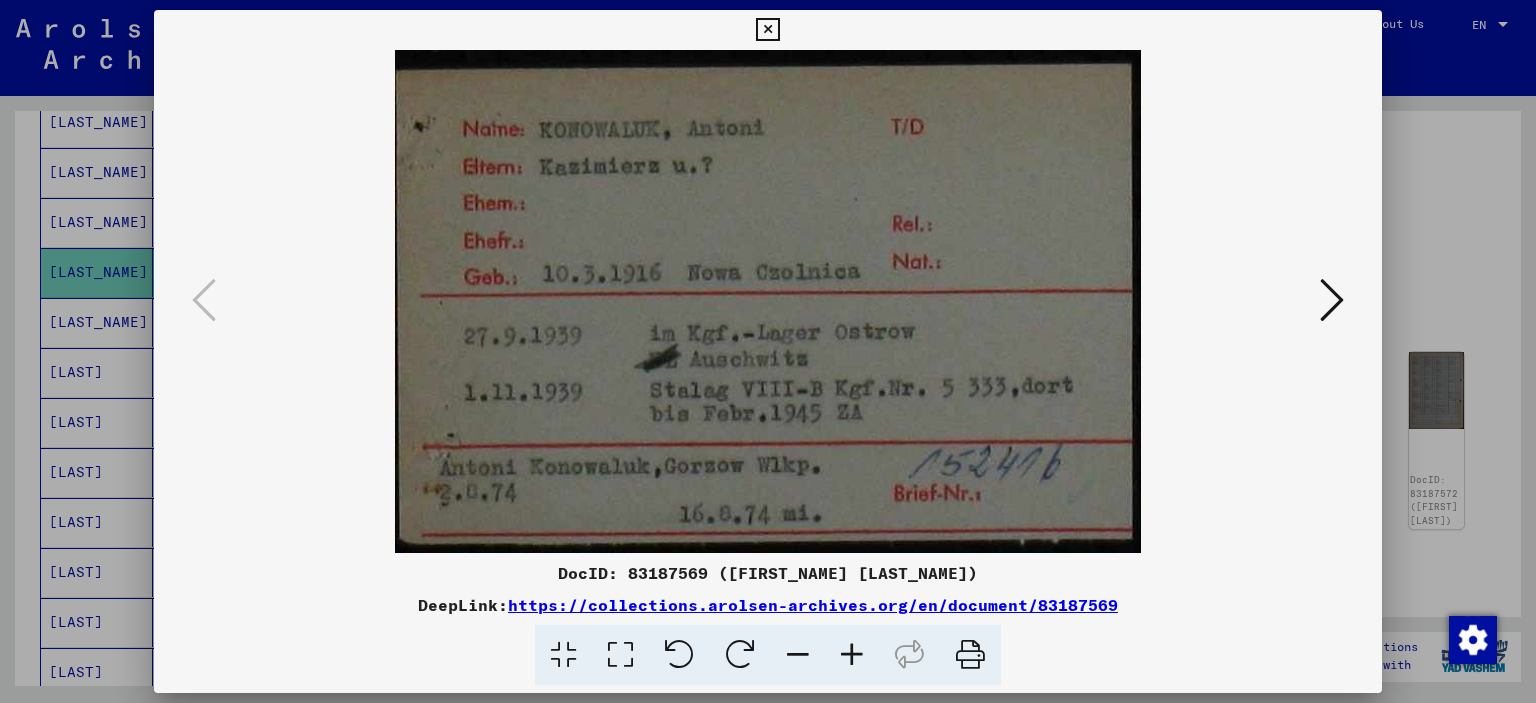 click at bounding box center (768, 301) 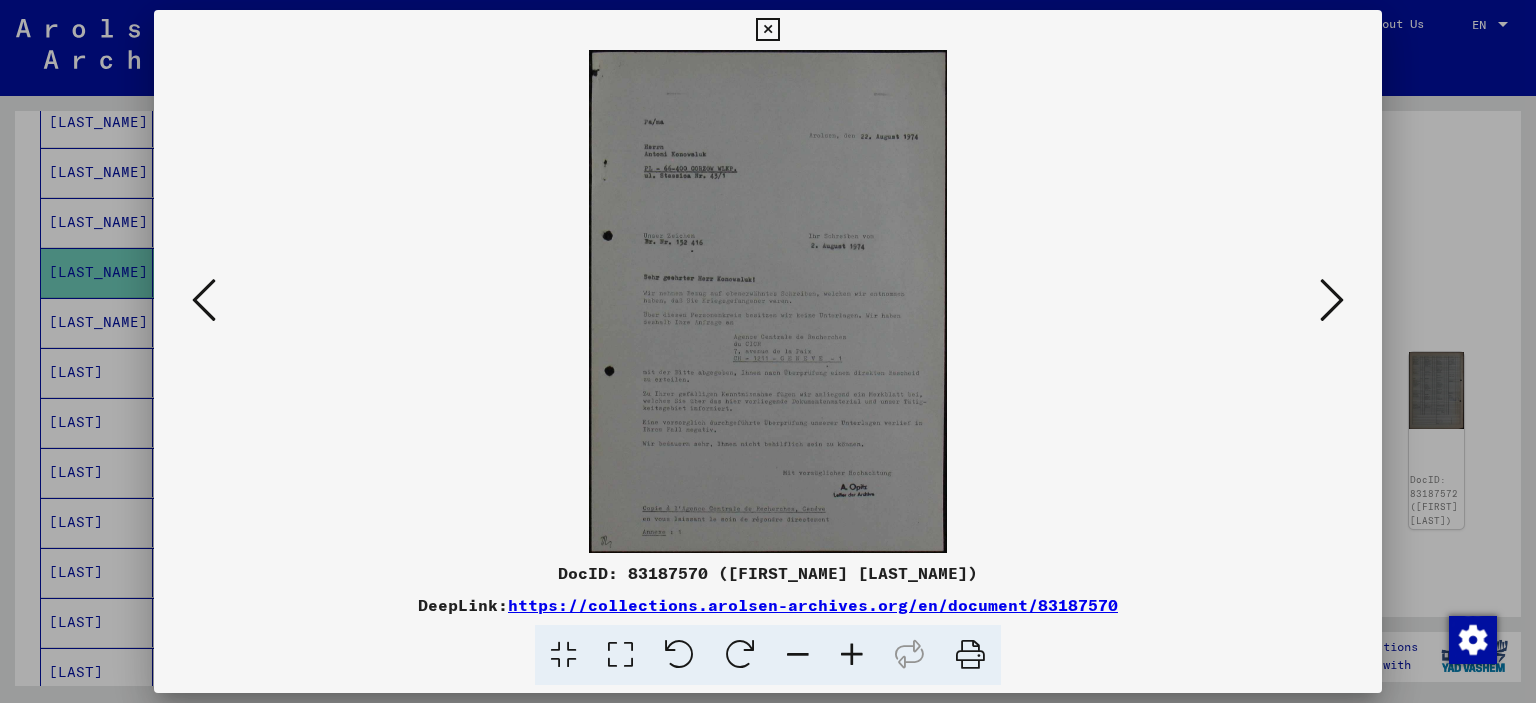 click at bounding box center [767, 30] 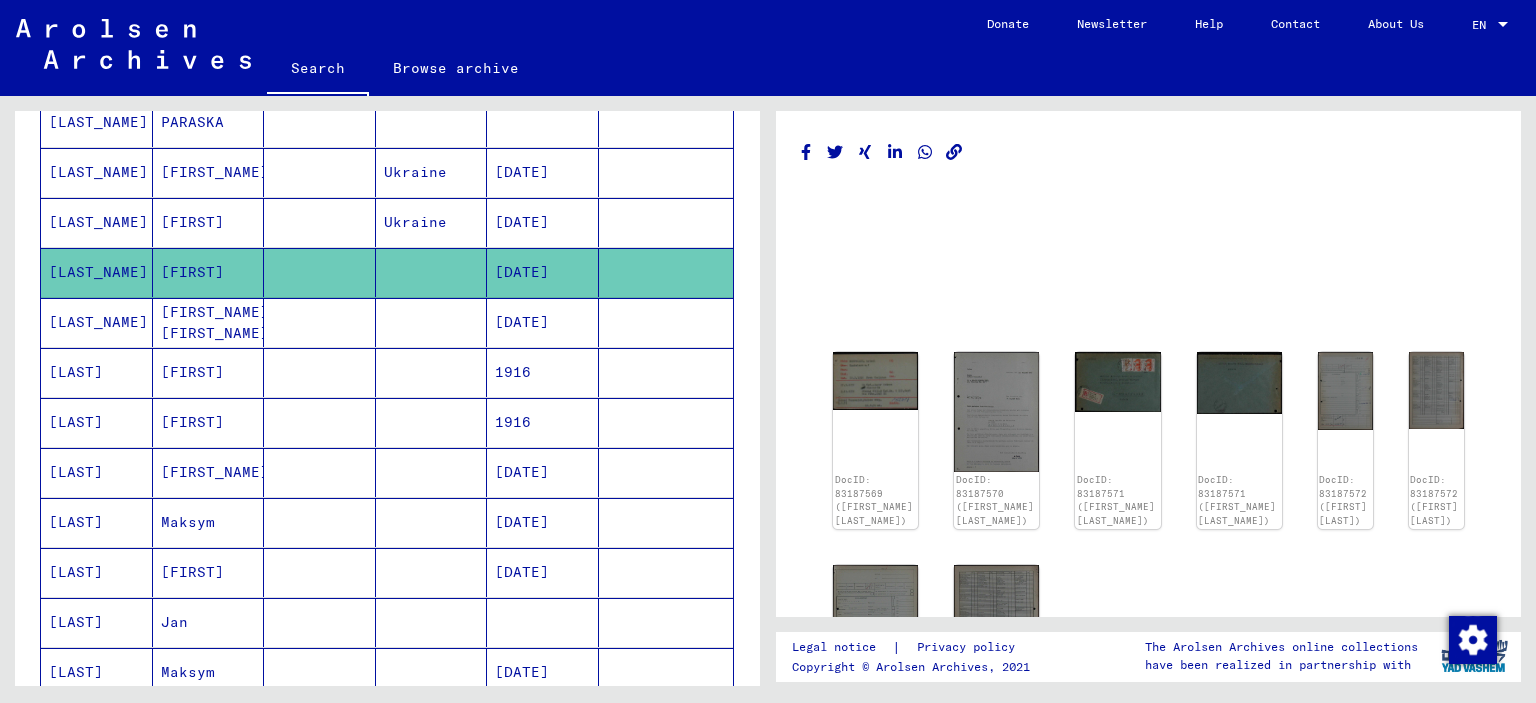 scroll, scrollTop: 26, scrollLeft: 0, axis: vertical 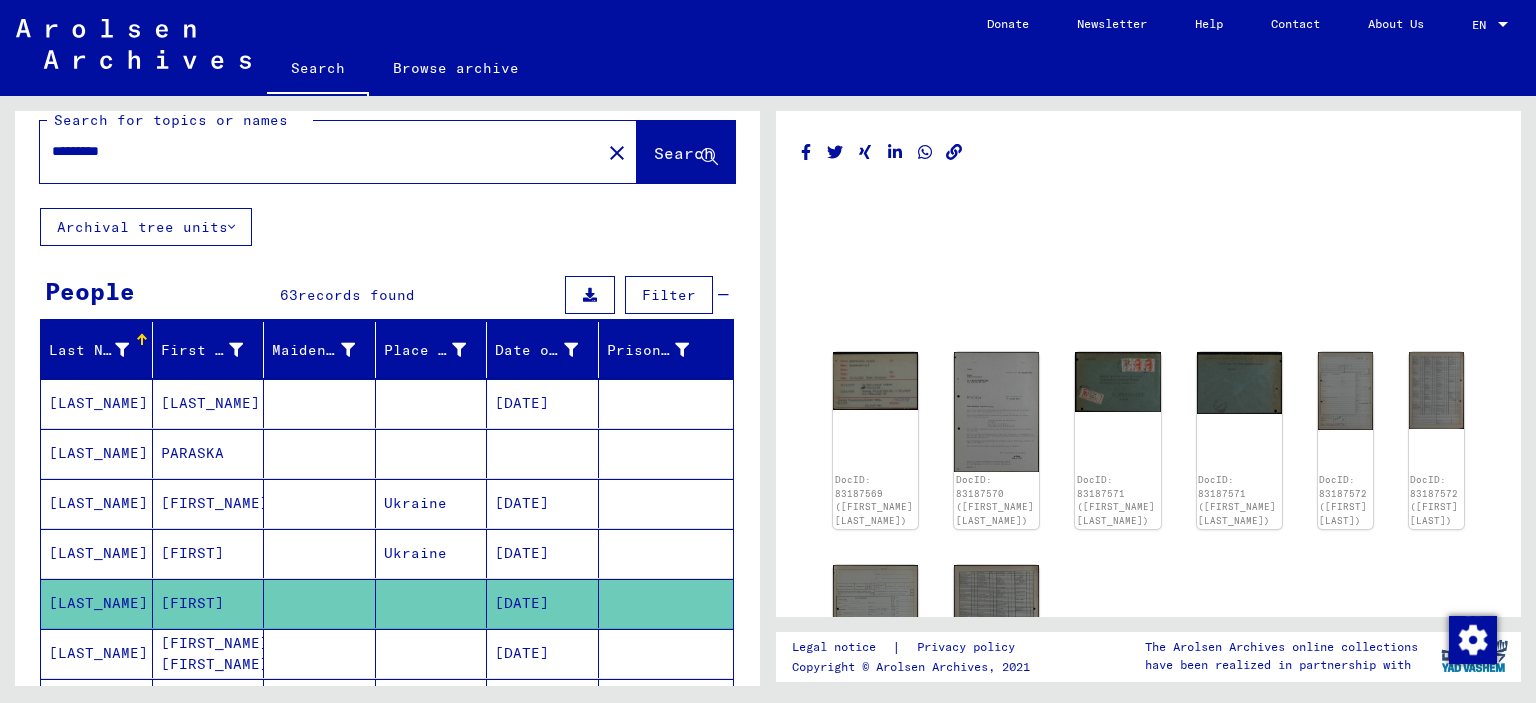 click on "*********" at bounding box center (320, 151) 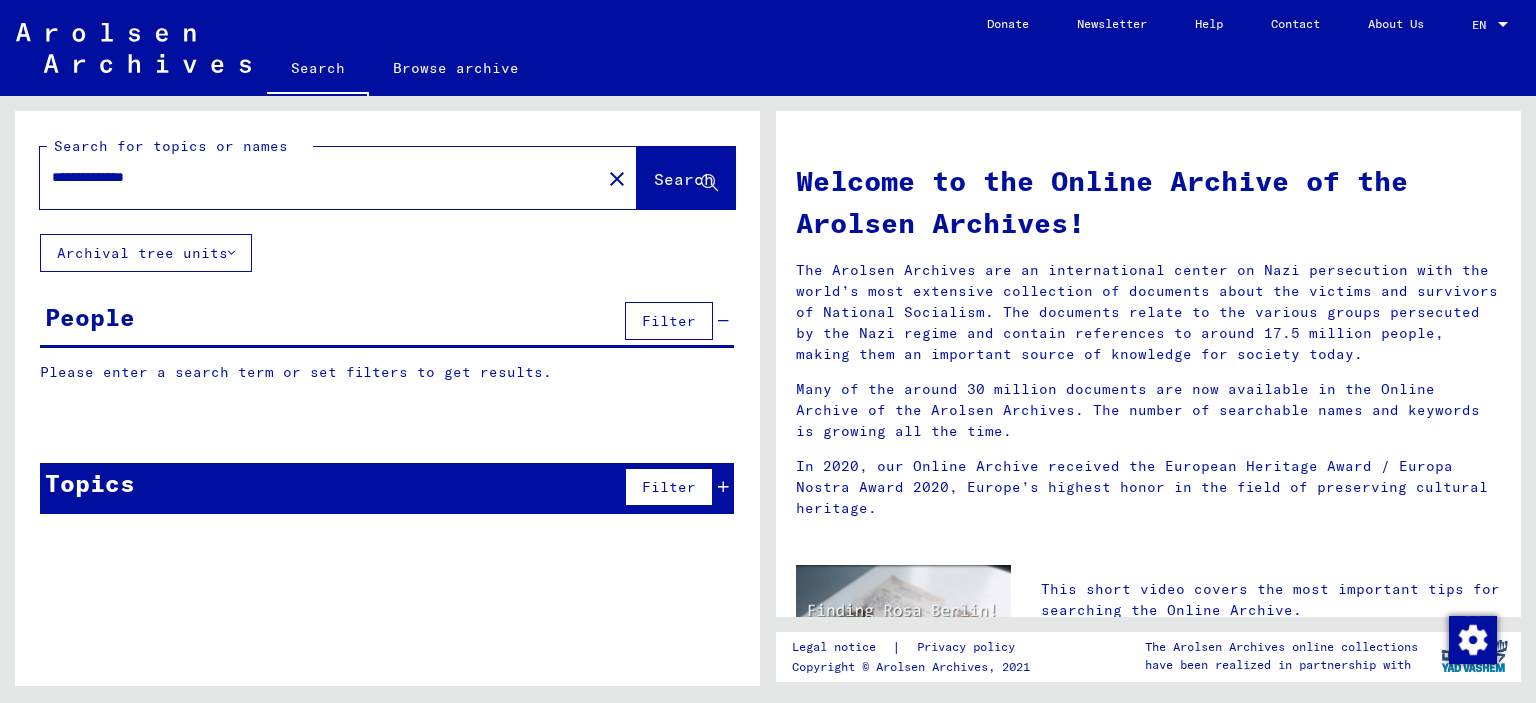 scroll, scrollTop: 0, scrollLeft: 0, axis: both 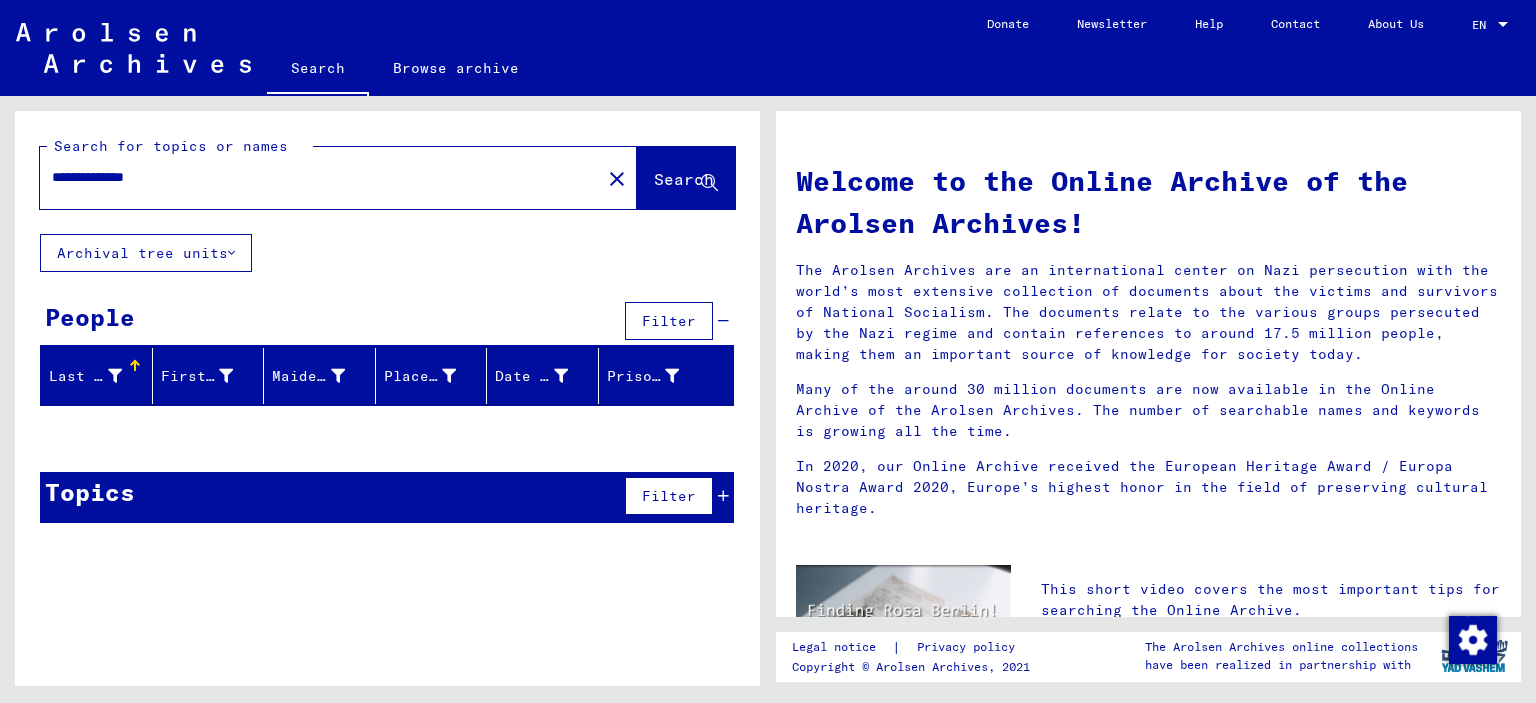type on "**********" 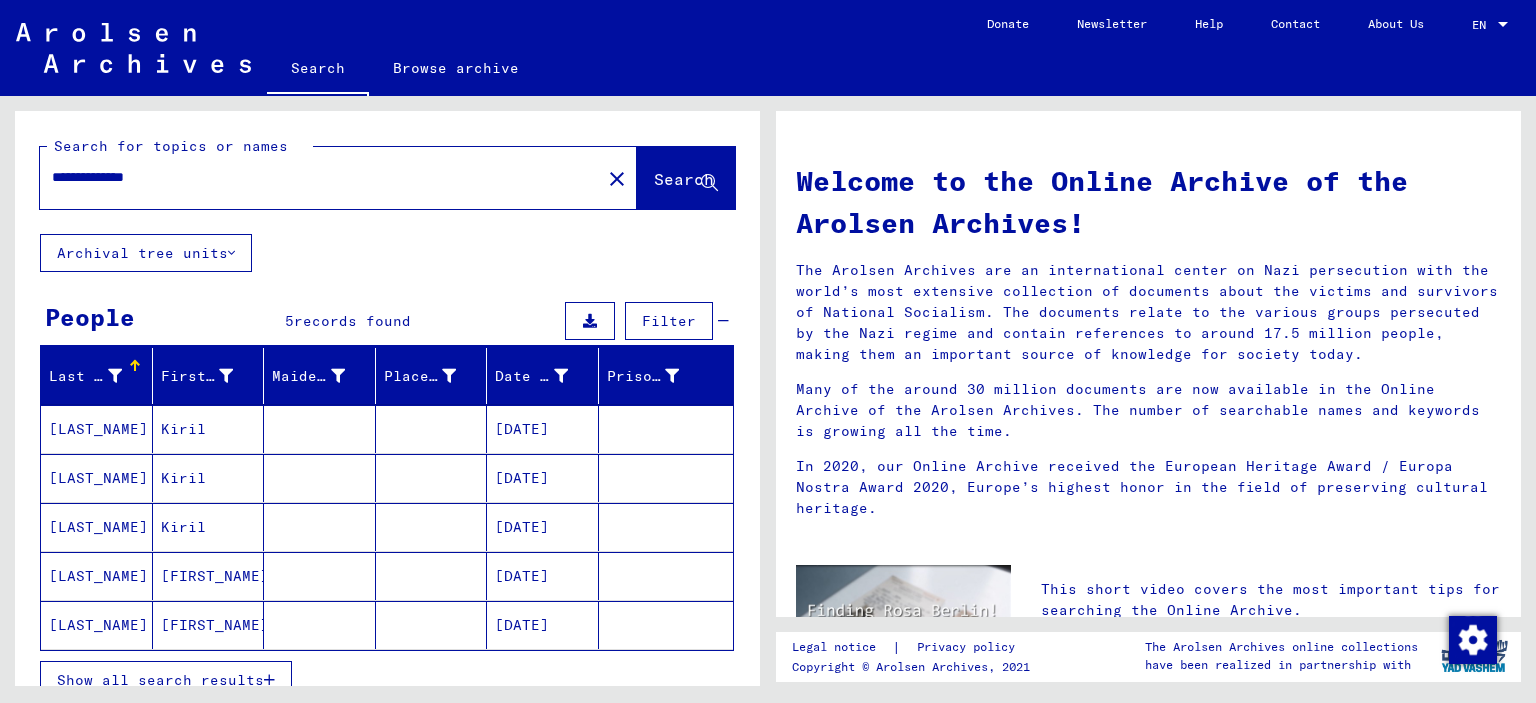 click on "Kiril" at bounding box center [209, 478] 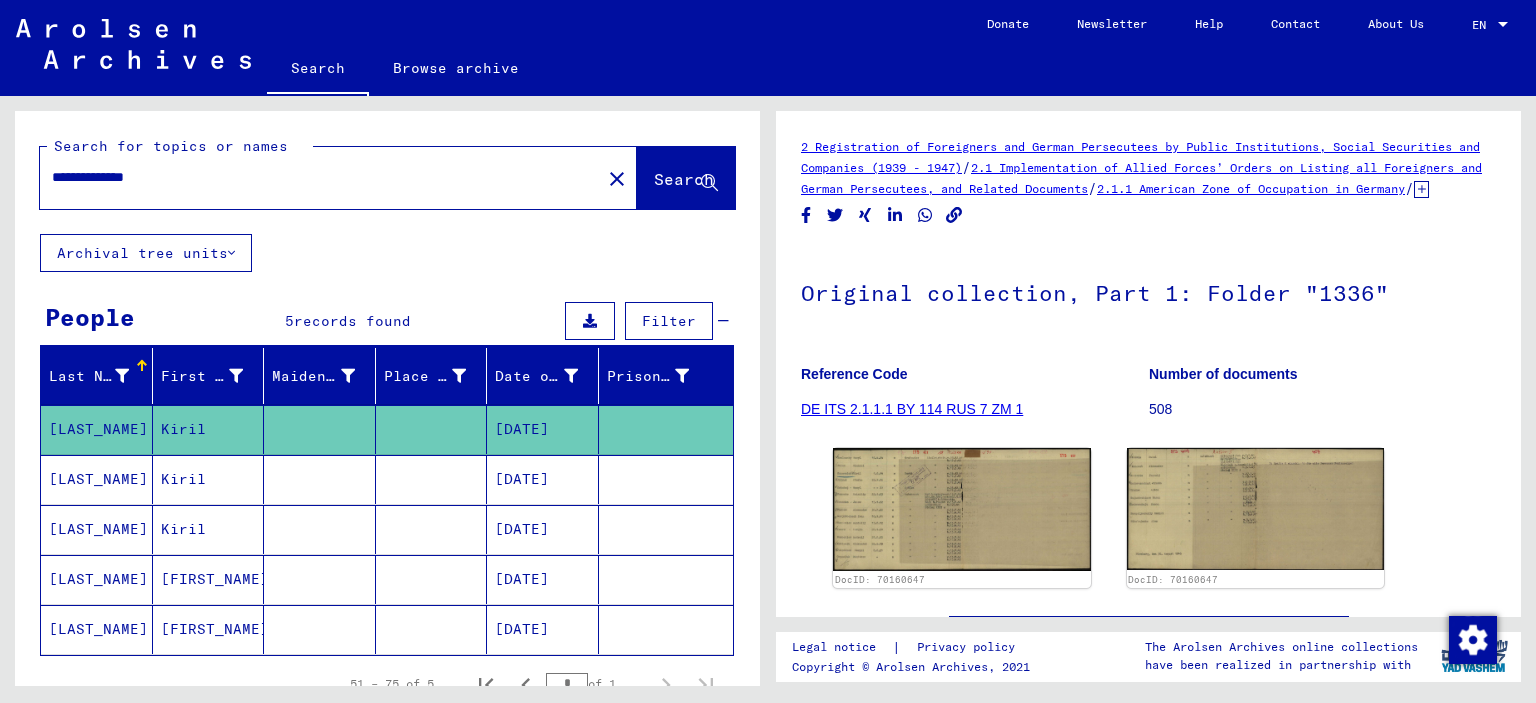 click on "[LAST_NAME]" at bounding box center (97, 529) 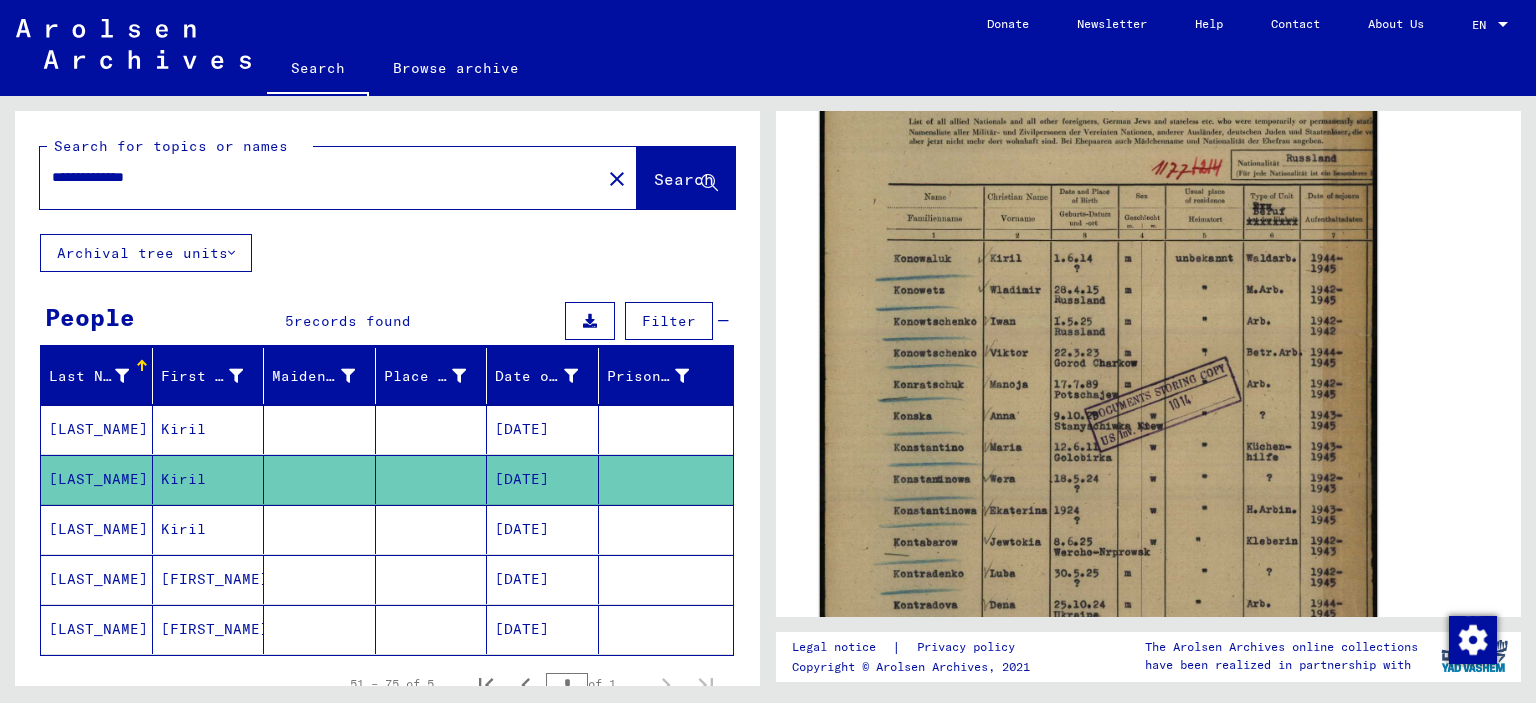 scroll, scrollTop: 442, scrollLeft: 0, axis: vertical 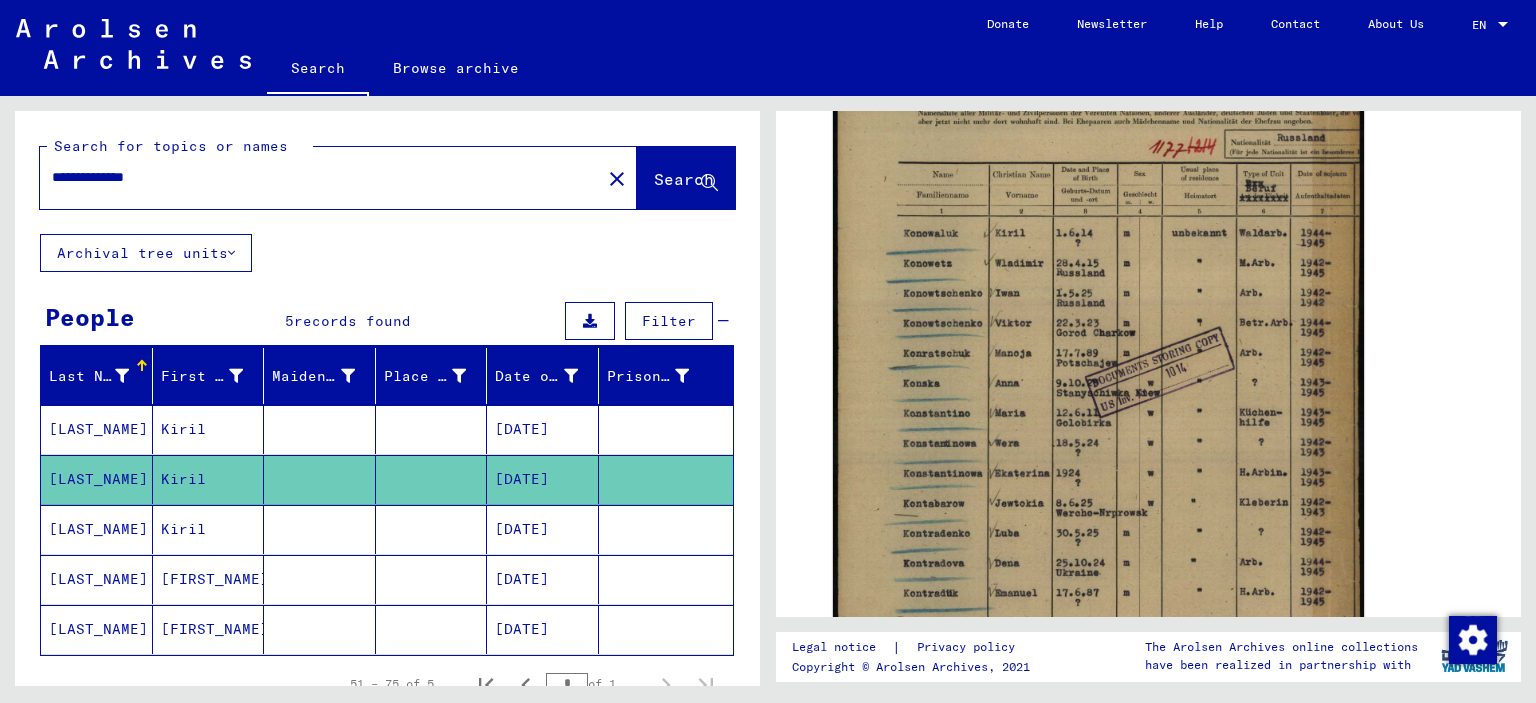 click on "Kiril" at bounding box center (209, 579) 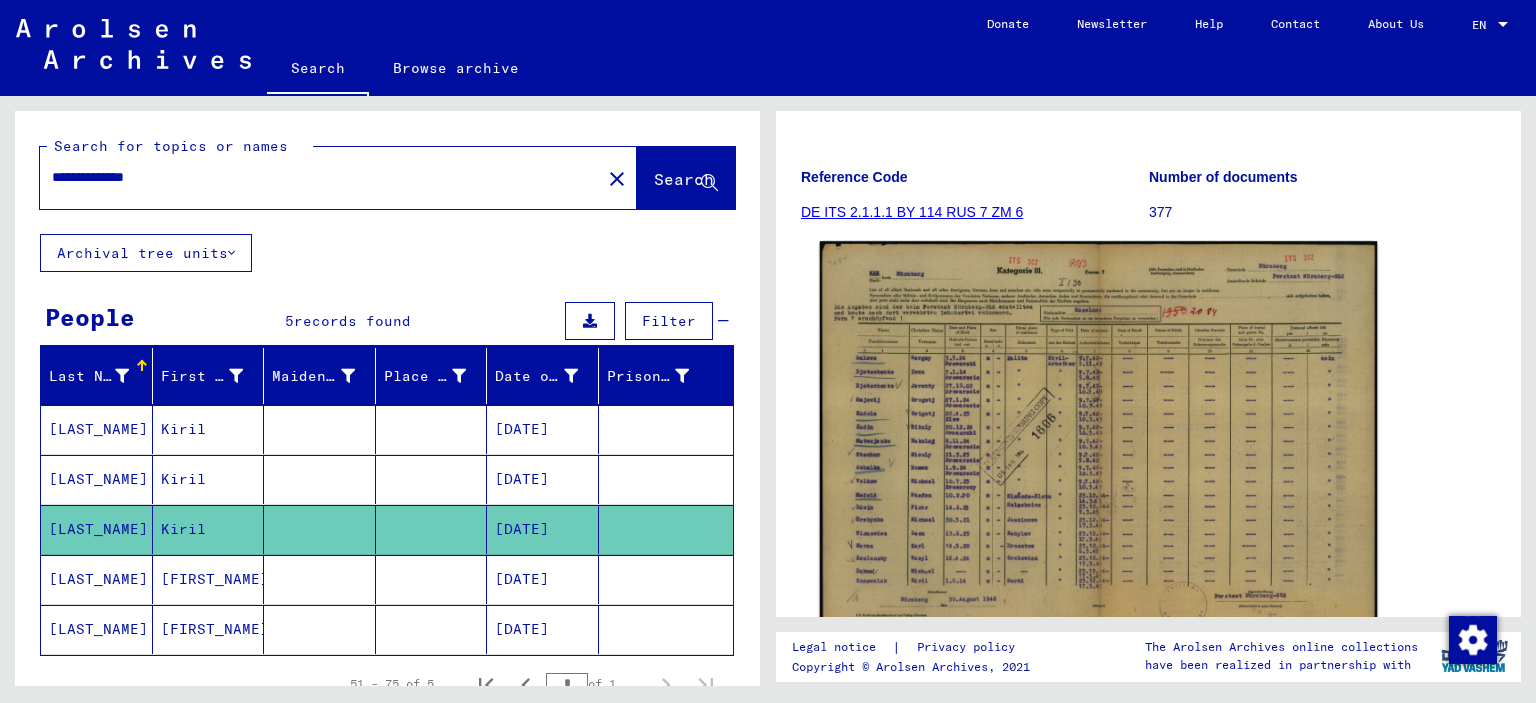 scroll, scrollTop: 221, scrollLeft: 0, axis: vertical 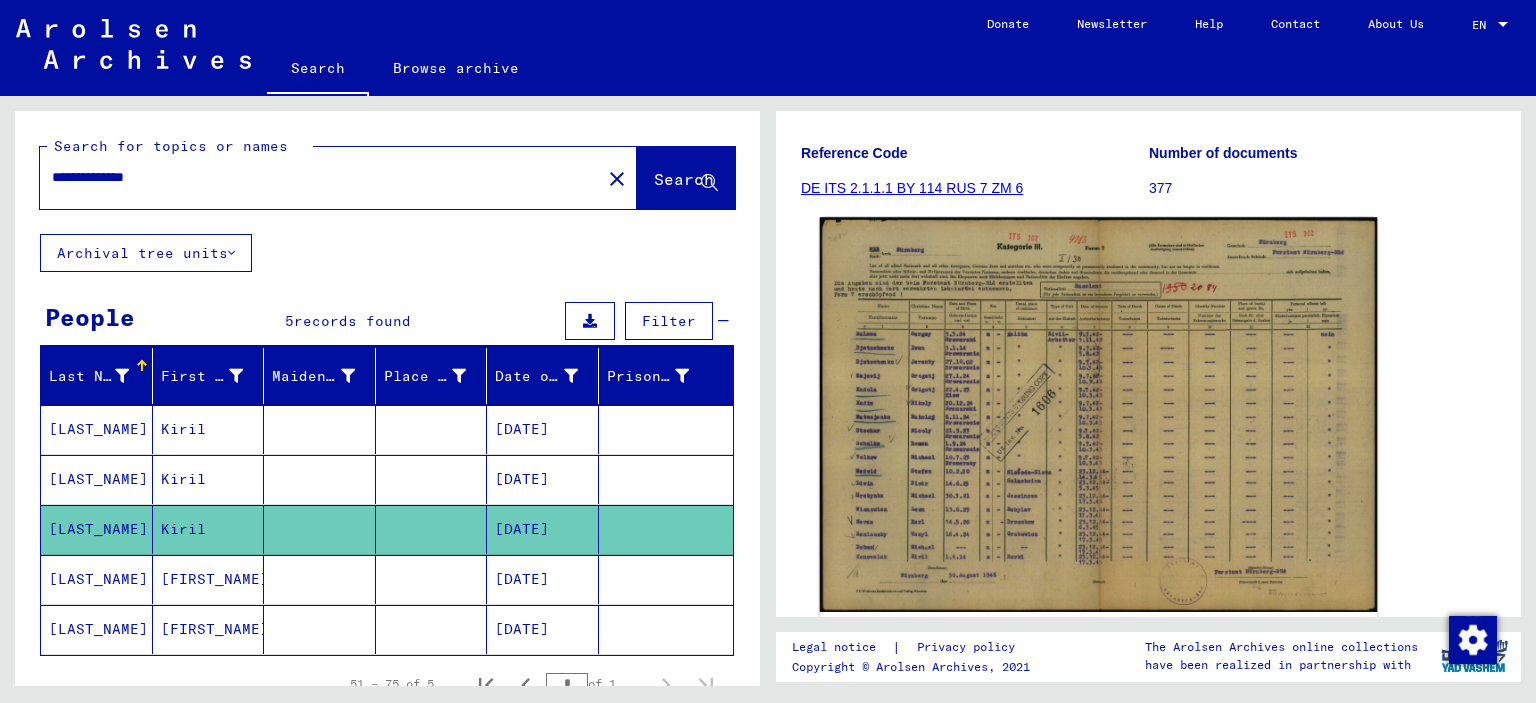 click 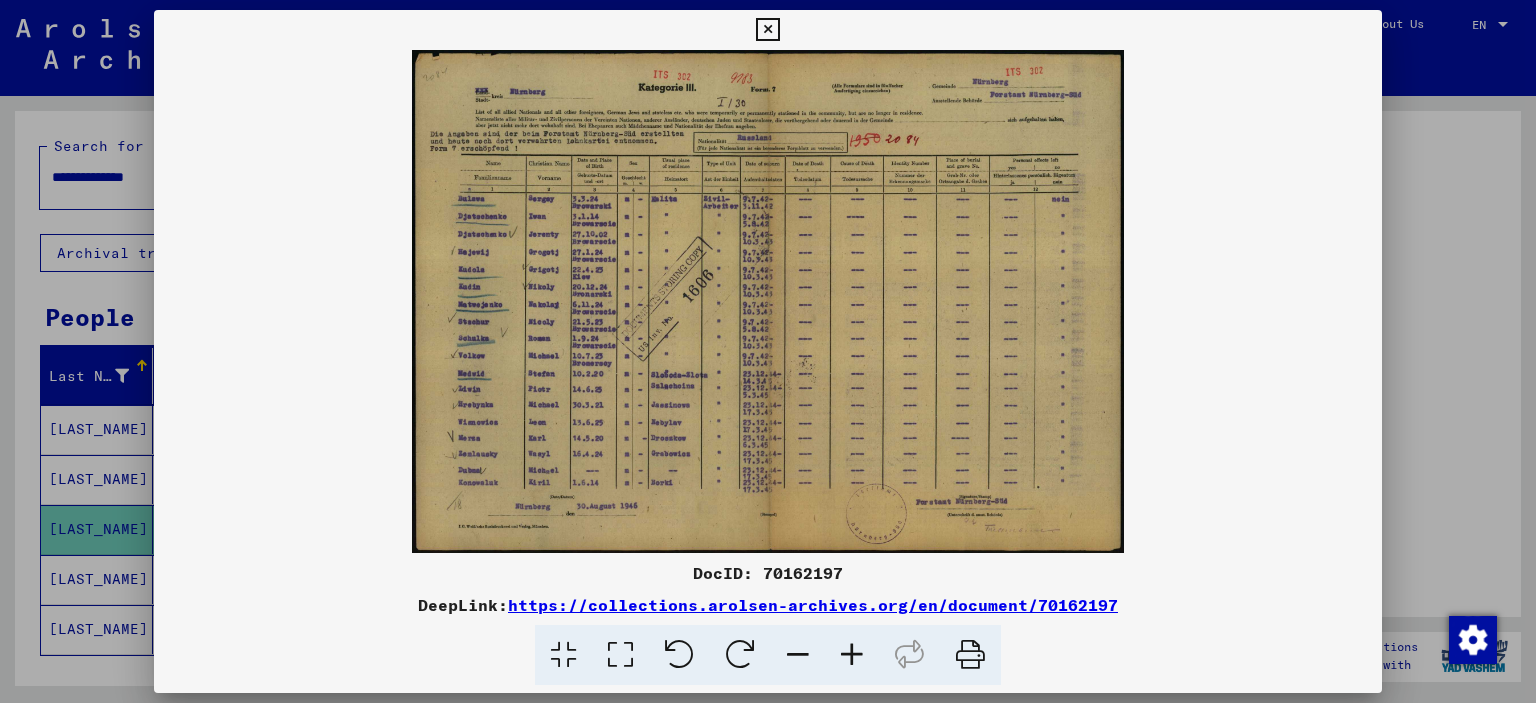 drag, startPoint x: 1370, startPoint y: 30, endPoint x: 1359, endPoint y: 26, distance: 11.7046995 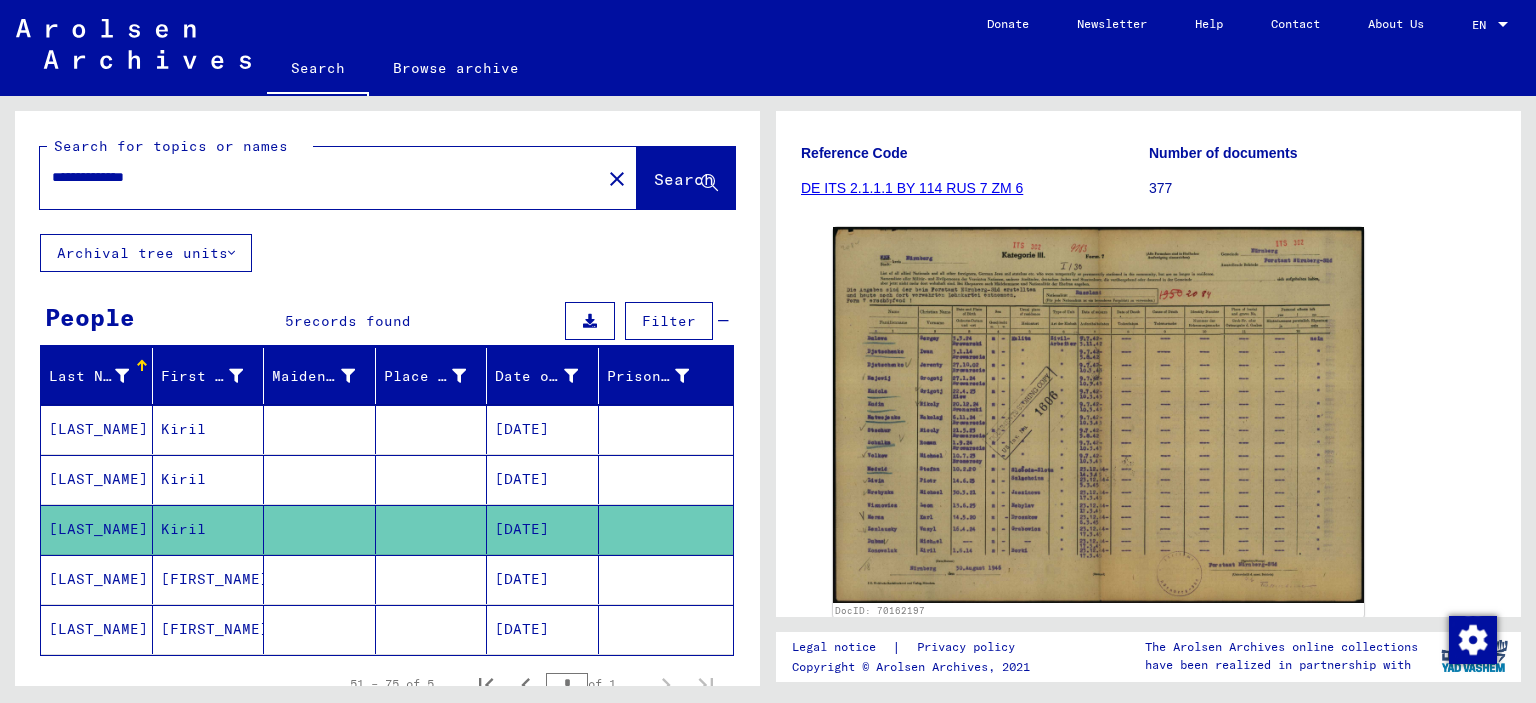 click on "[LAST_NAME]" at bounding box center [97, 629] 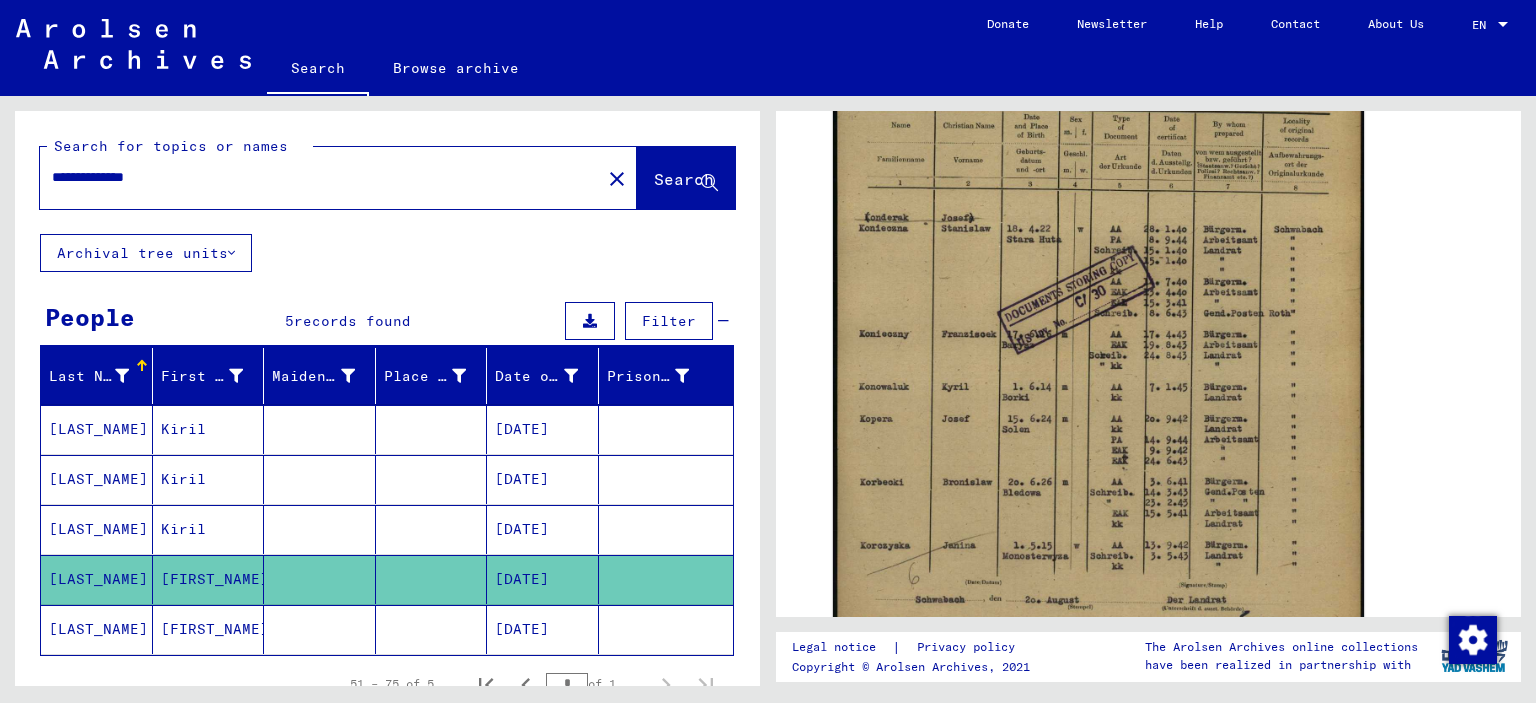 scroll, scrollTop: 552, scrollLeft: 0, axis: vertical 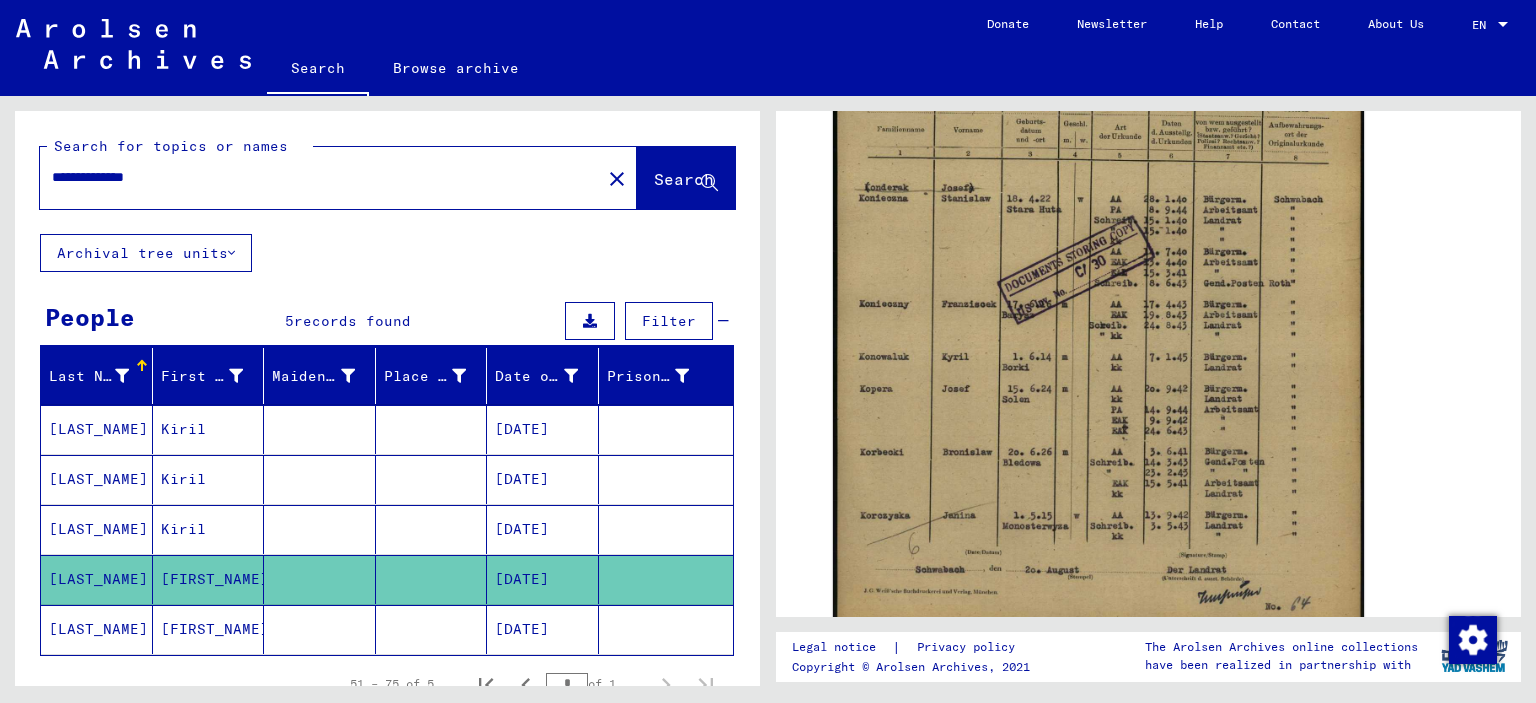 click on "[LAST_NAME]" 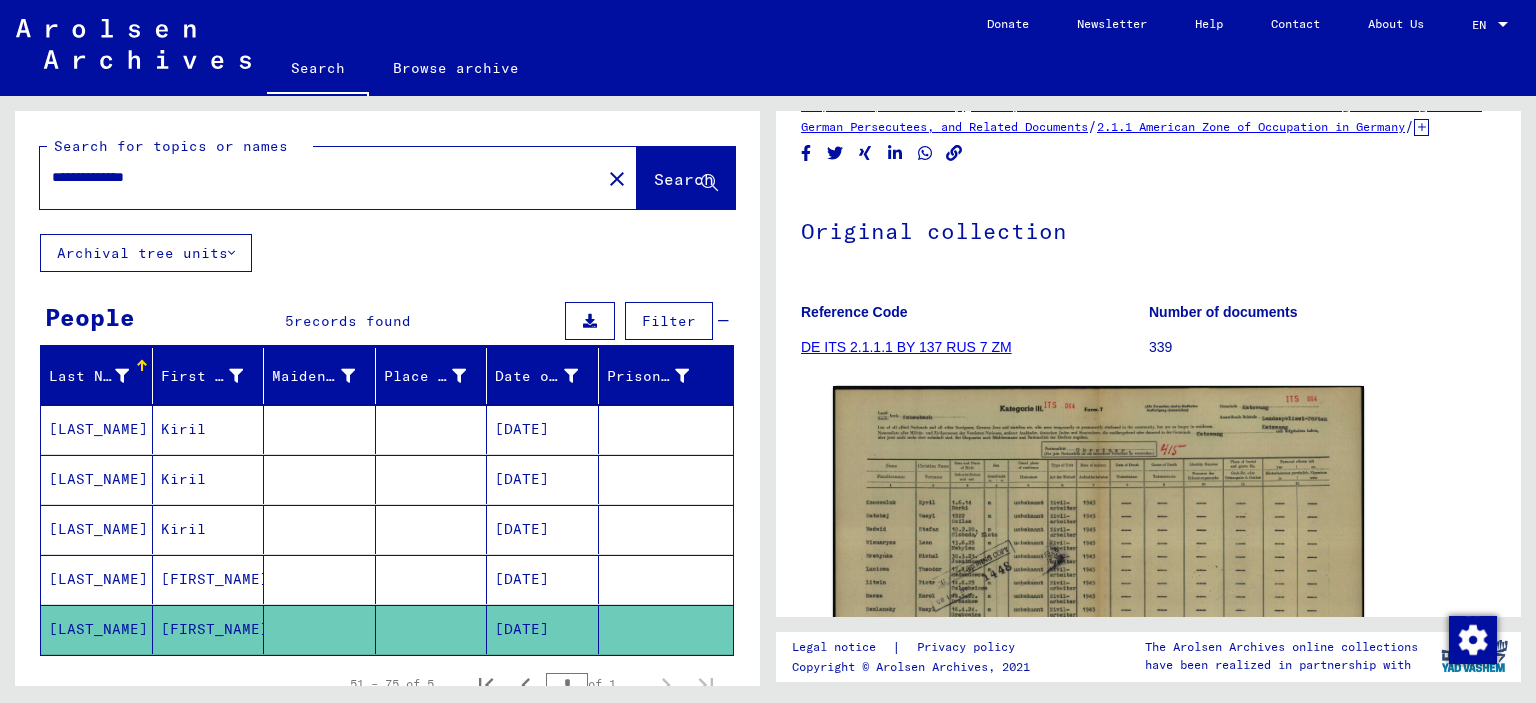 scroll, scrollTop: 110, scrollLeft: 0, axis: vertical 